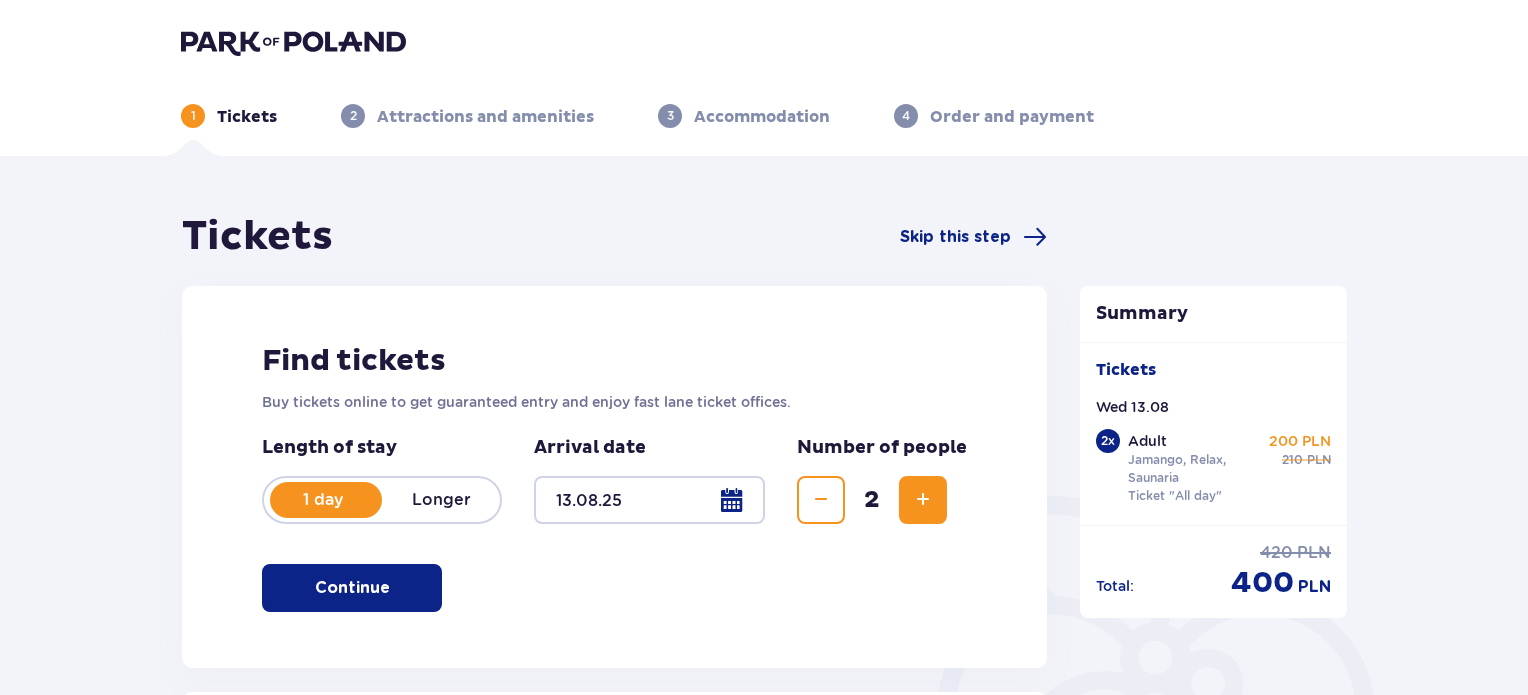 scroll, scrollTop: 0, scrollLeft: 0, axis: both 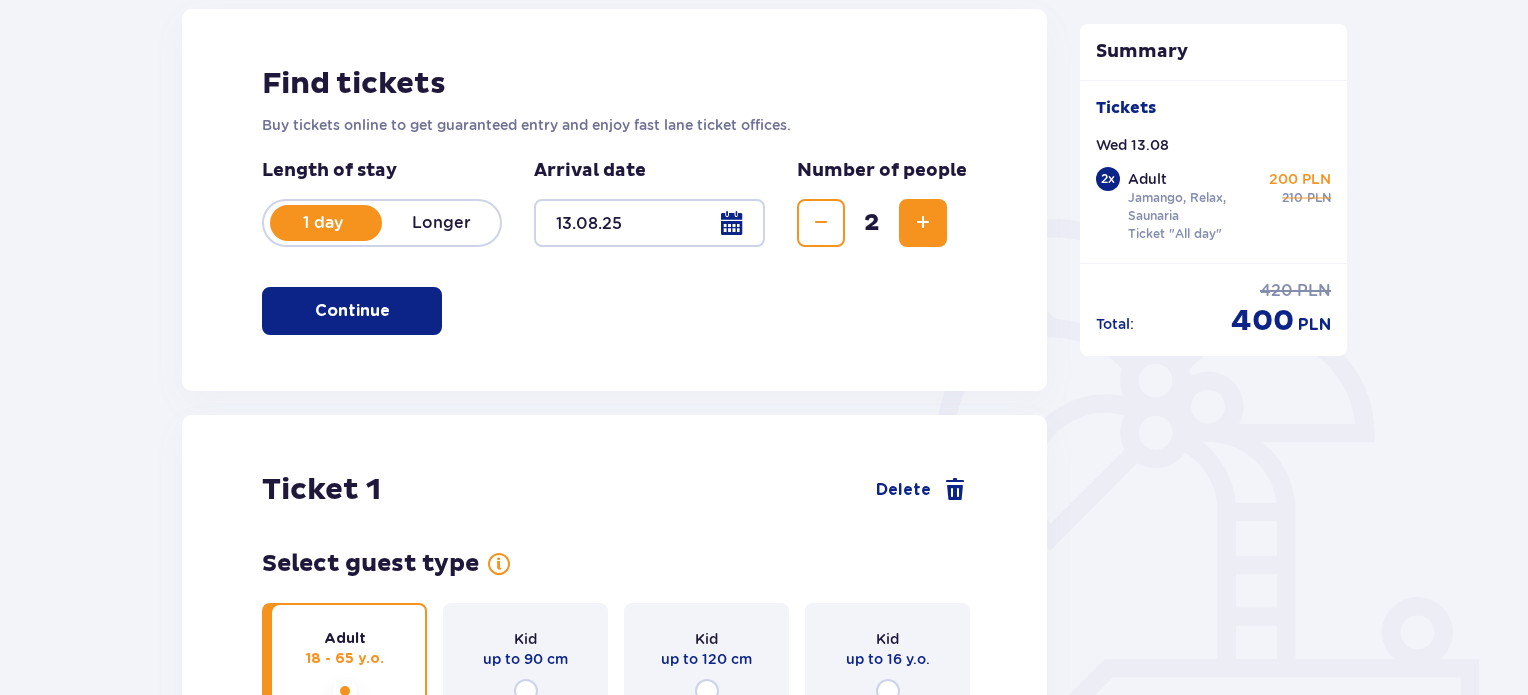 click at bounding box center [649, 223] 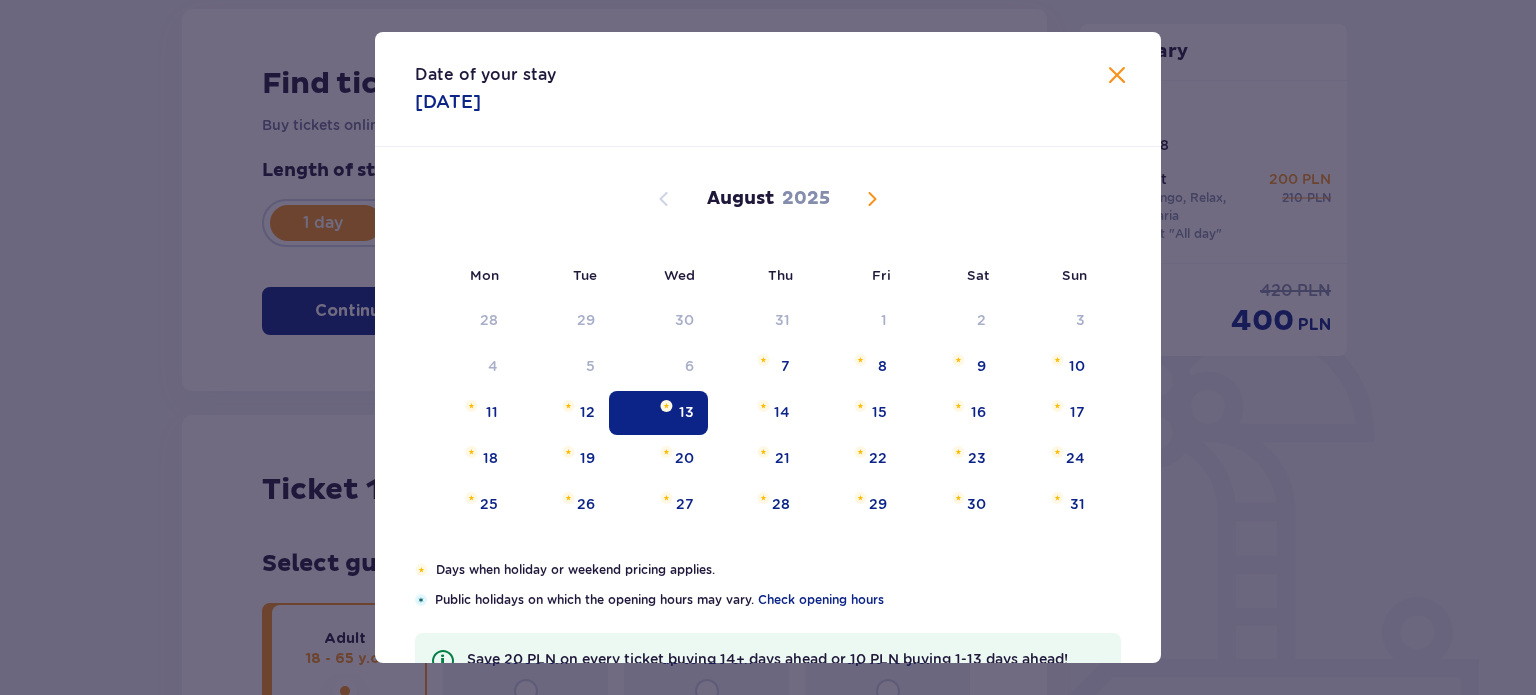 click on "13" at bounding box center (658, 413) 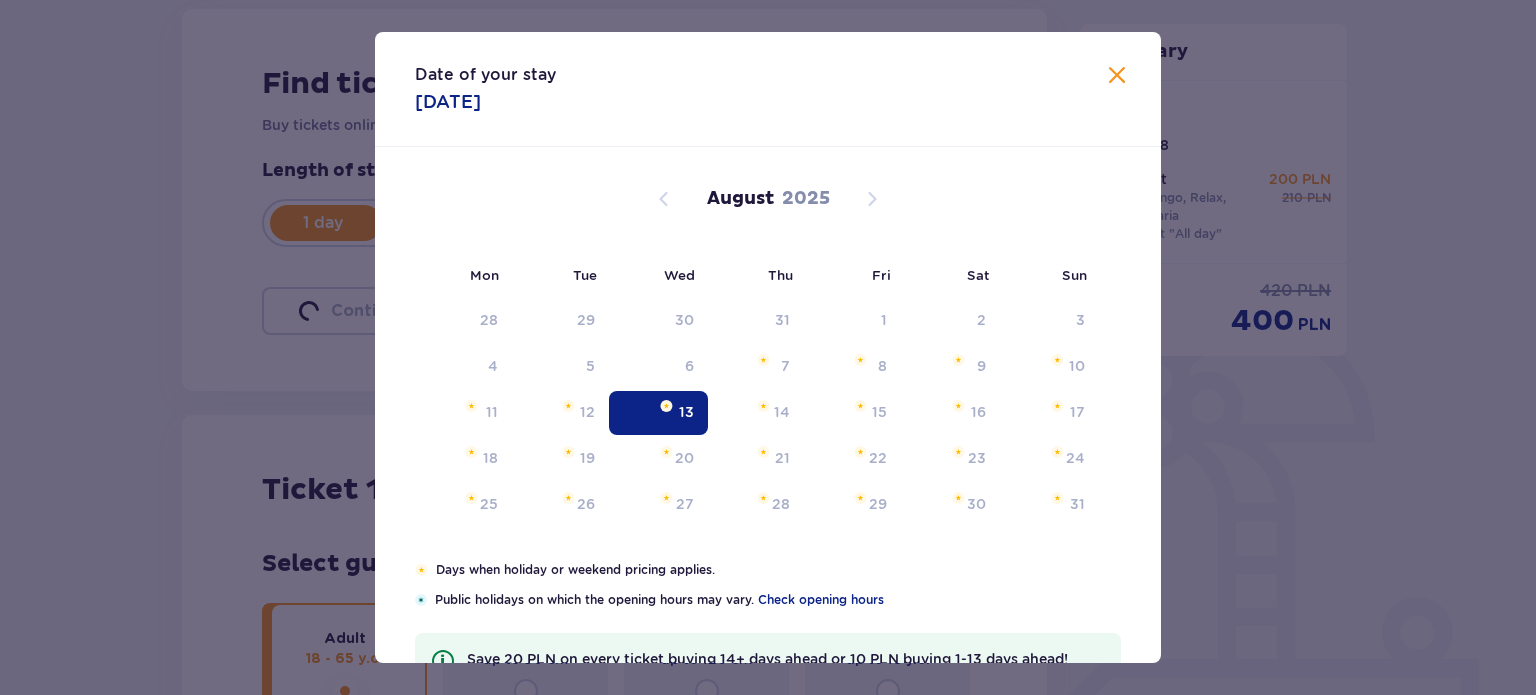 type 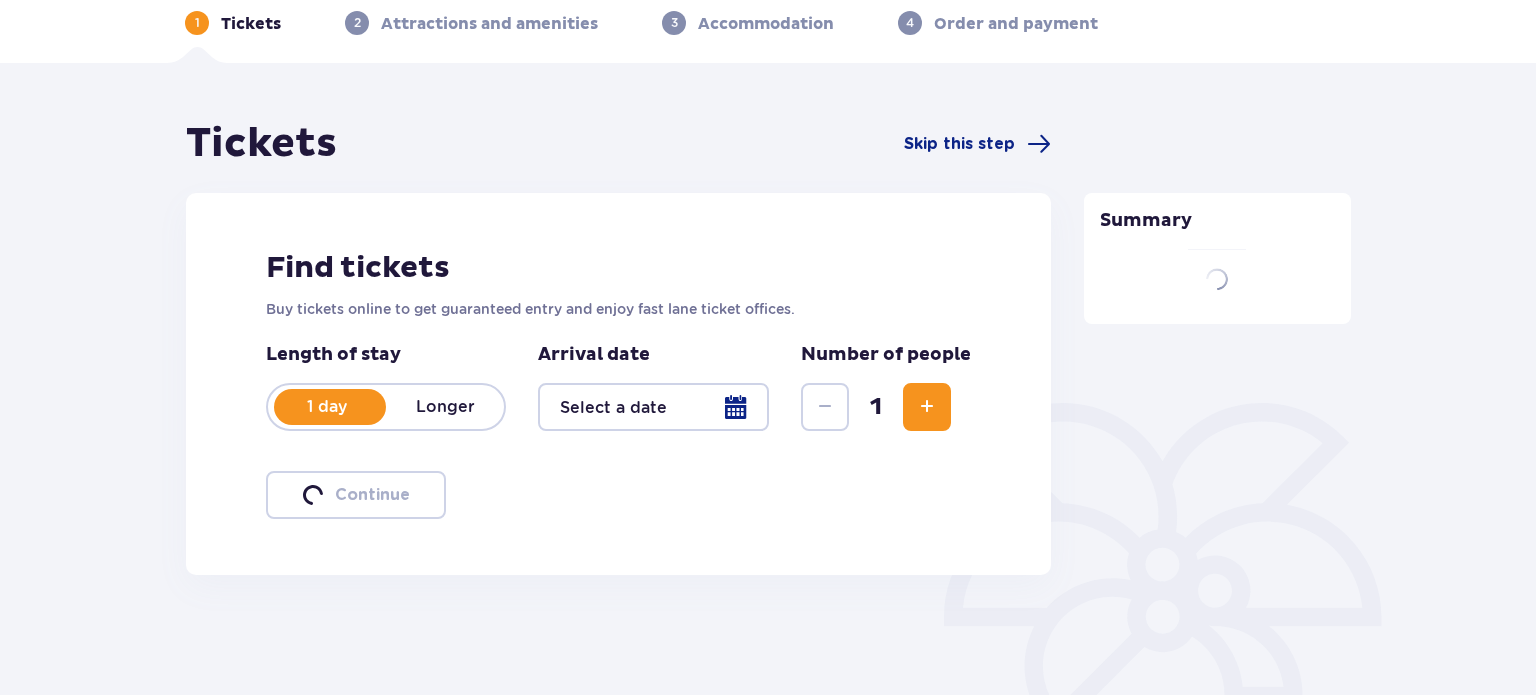 scroll, scrollTop: 92, scrollLeft: 0, axis: vertical 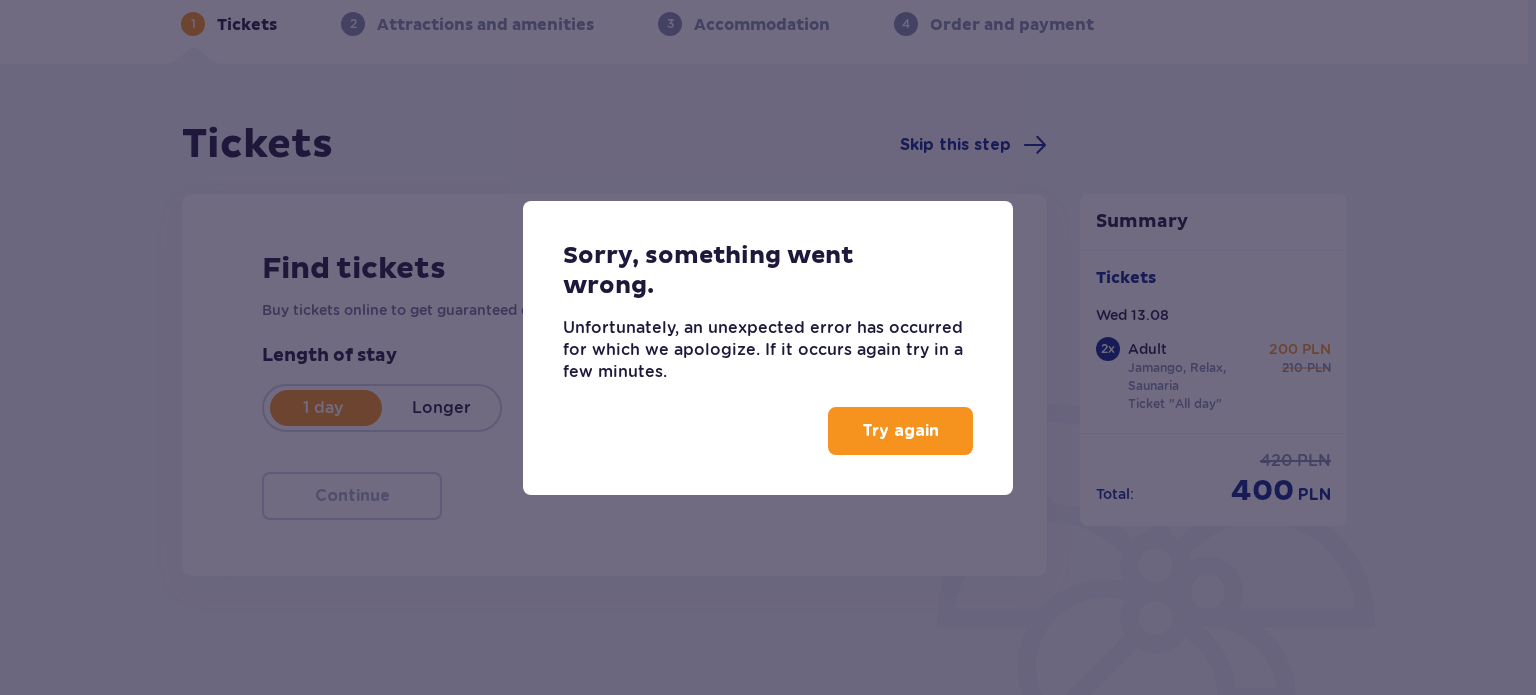 click on "Try again" at bounding box center [900, 431] 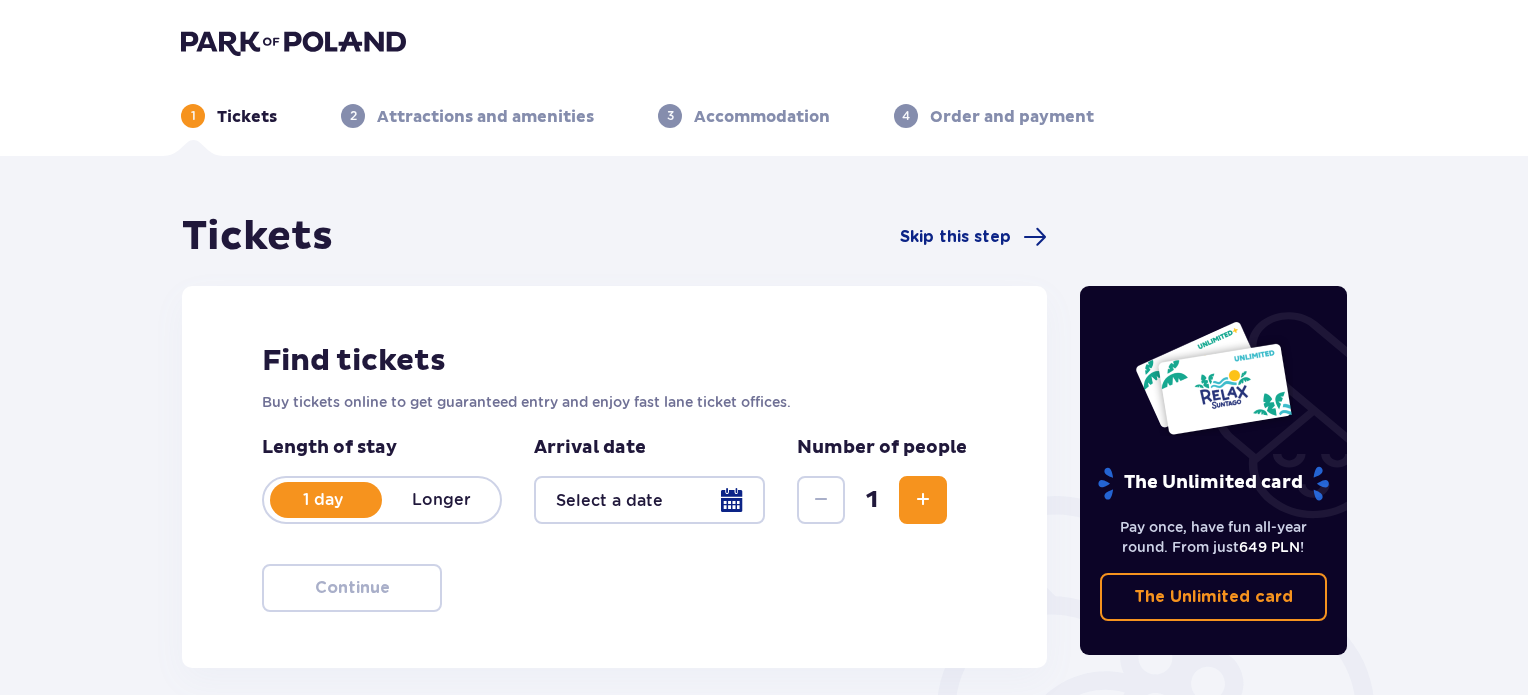 scroll, scrollTop: 0, scrollLeft: 0, axis: both 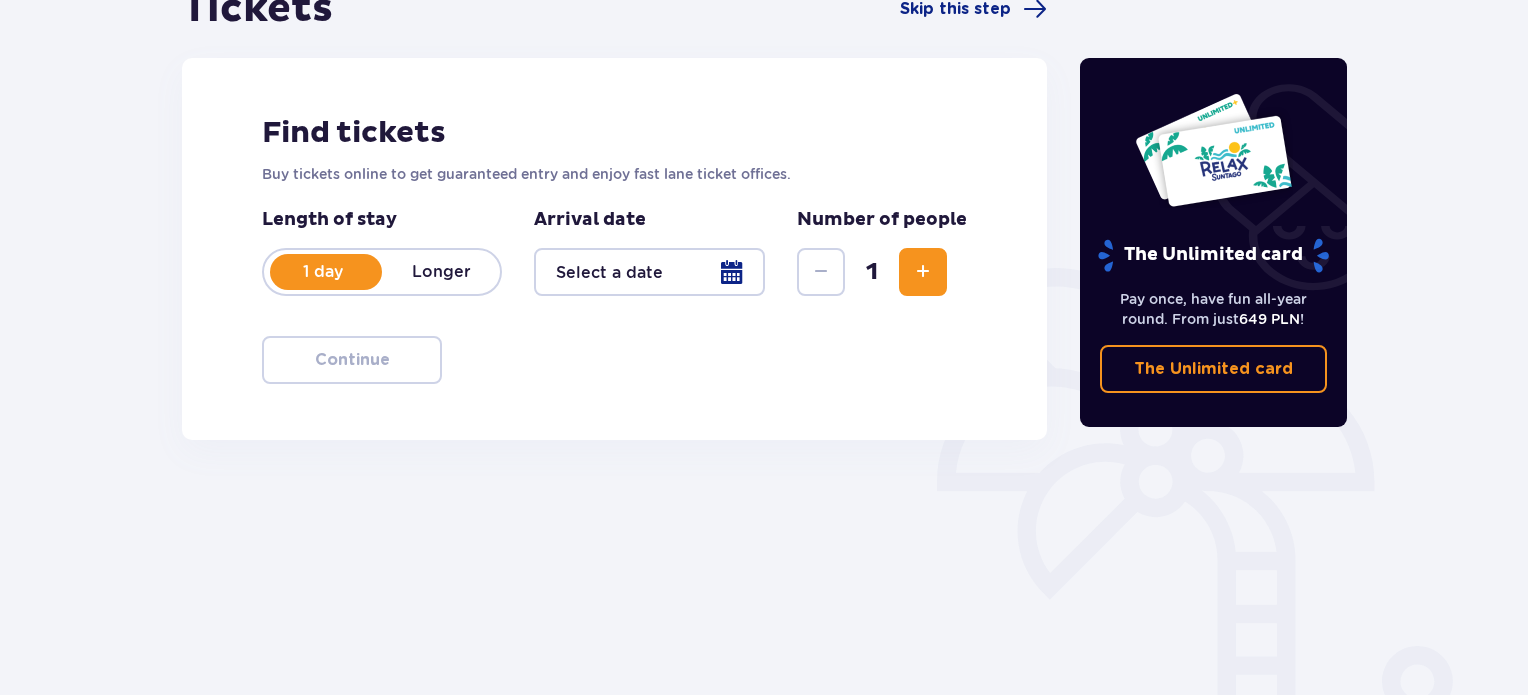 click at bounding box center (649, 272) 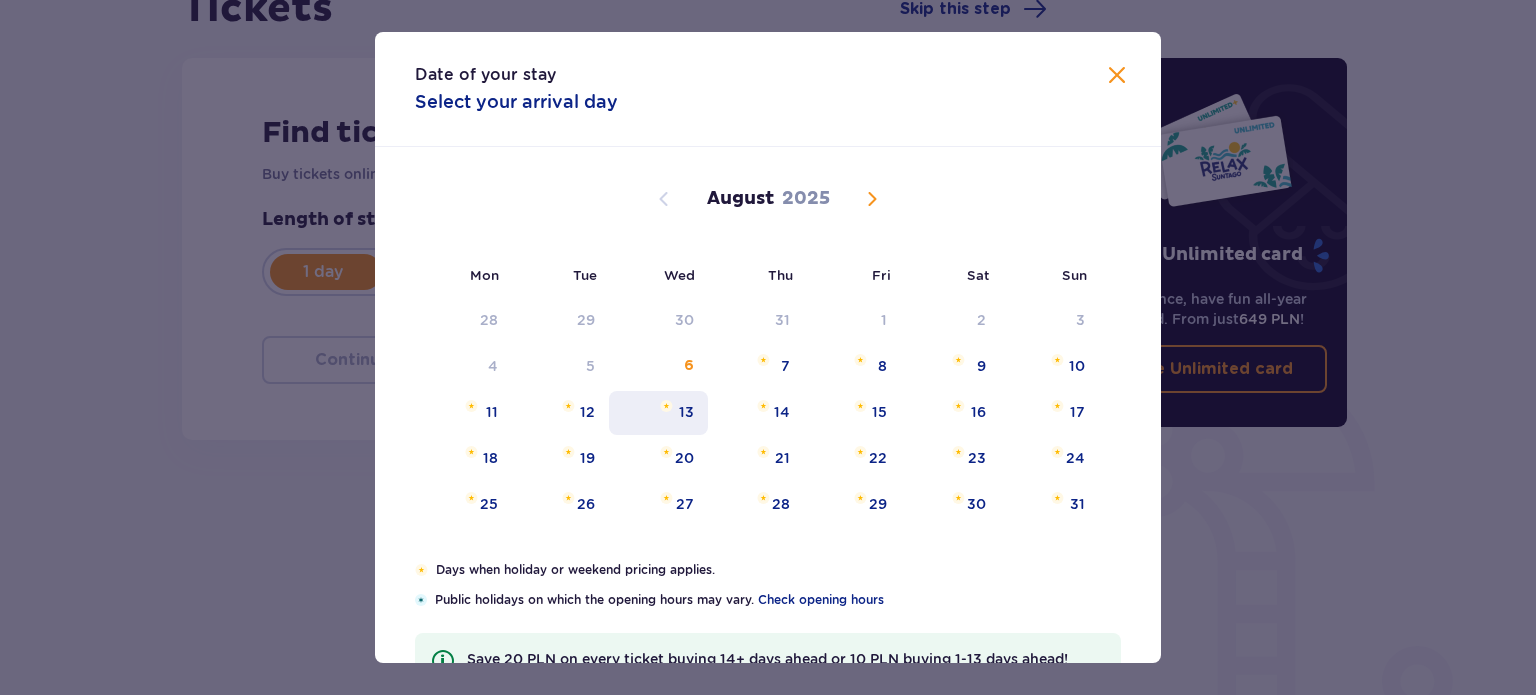 click at bounding box center [666, 406] 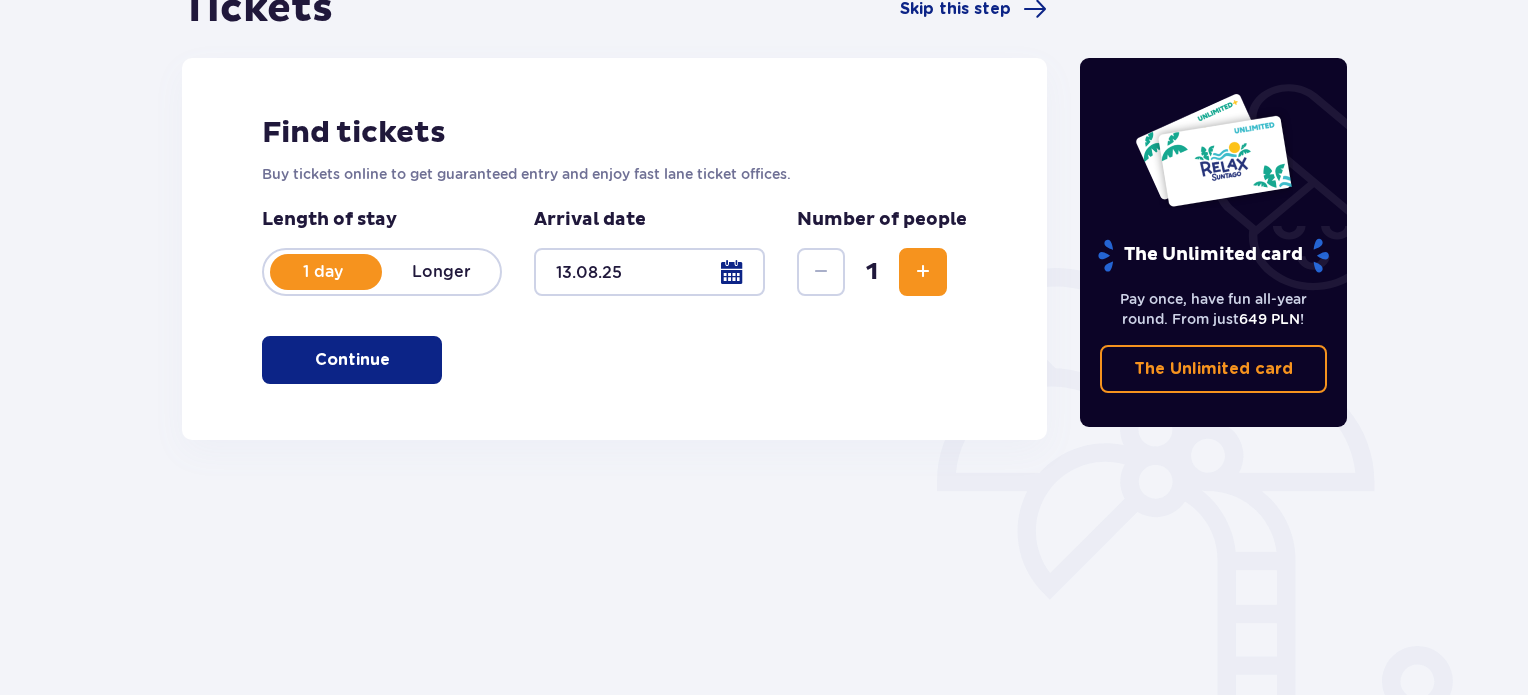 click at bounding box center [923, 272] 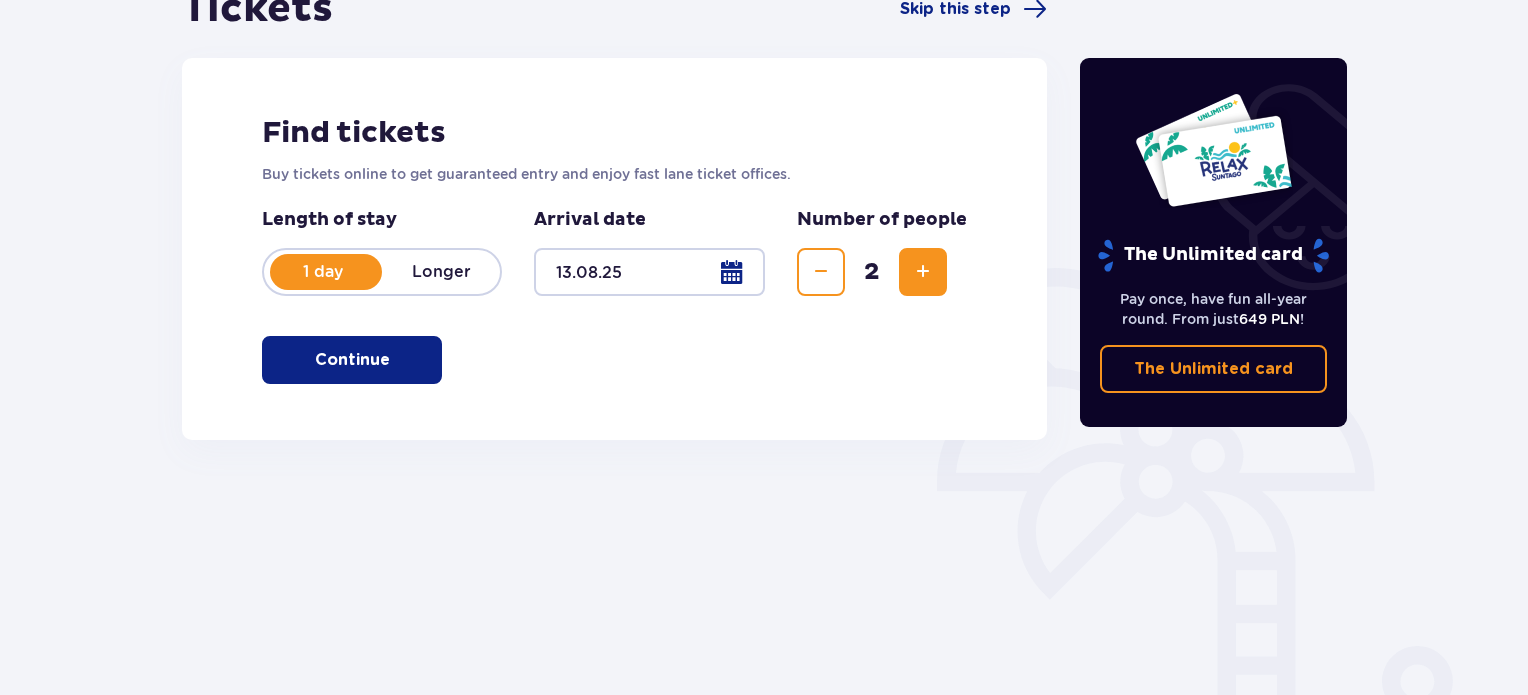 click on "Continue" at bounding box center (352, 360) 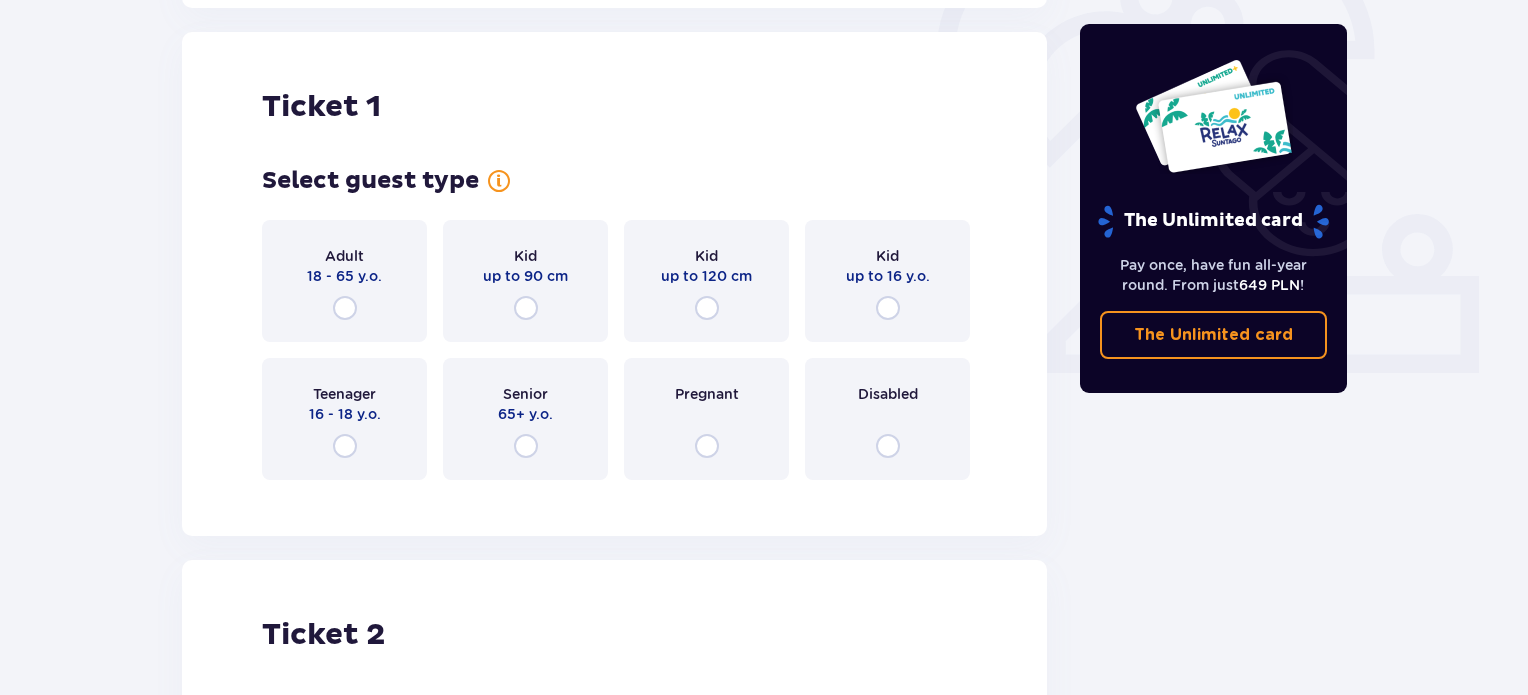 scroll, scrollTop: 668, scrollLeft: 0, axis: vertical 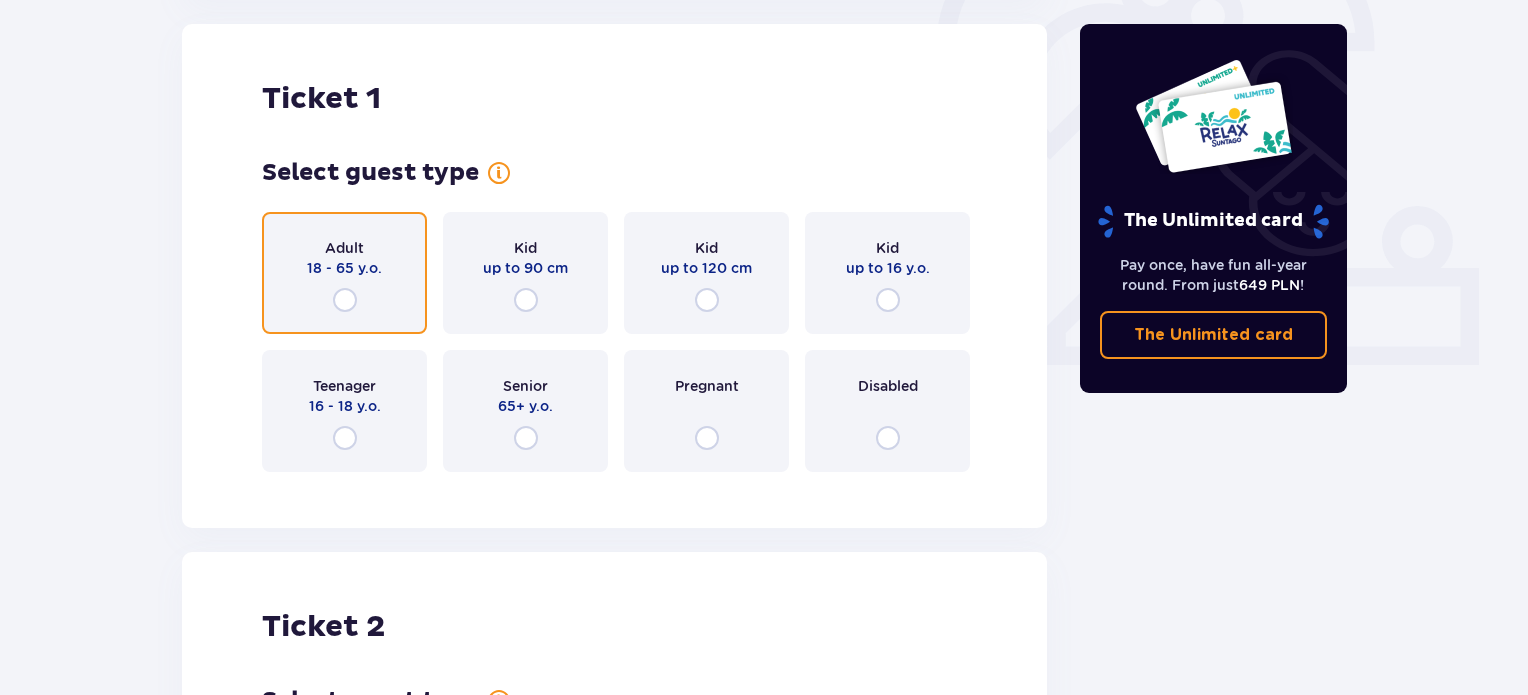 click at bounding box center (345, 300) 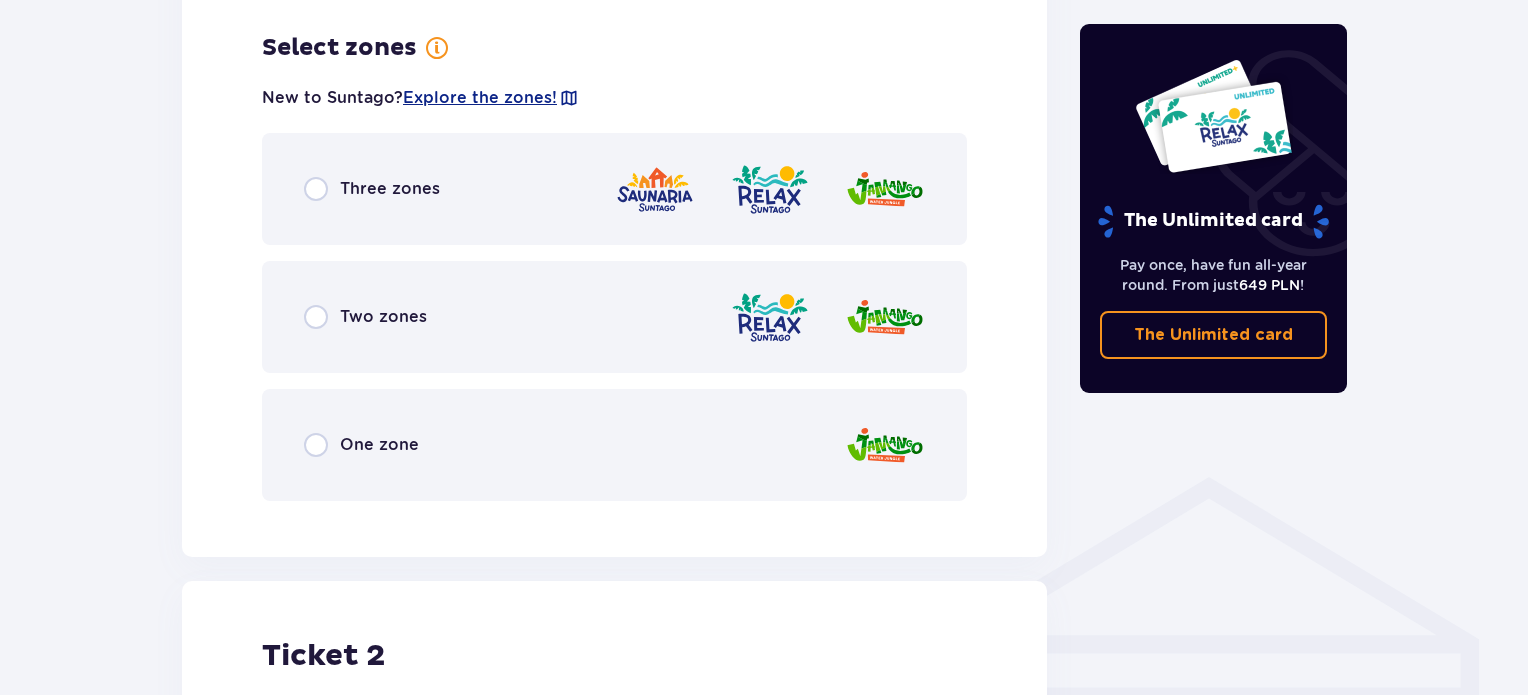 scroll, scrollTop: 1156, scrollLeft: 0, axis: vertical 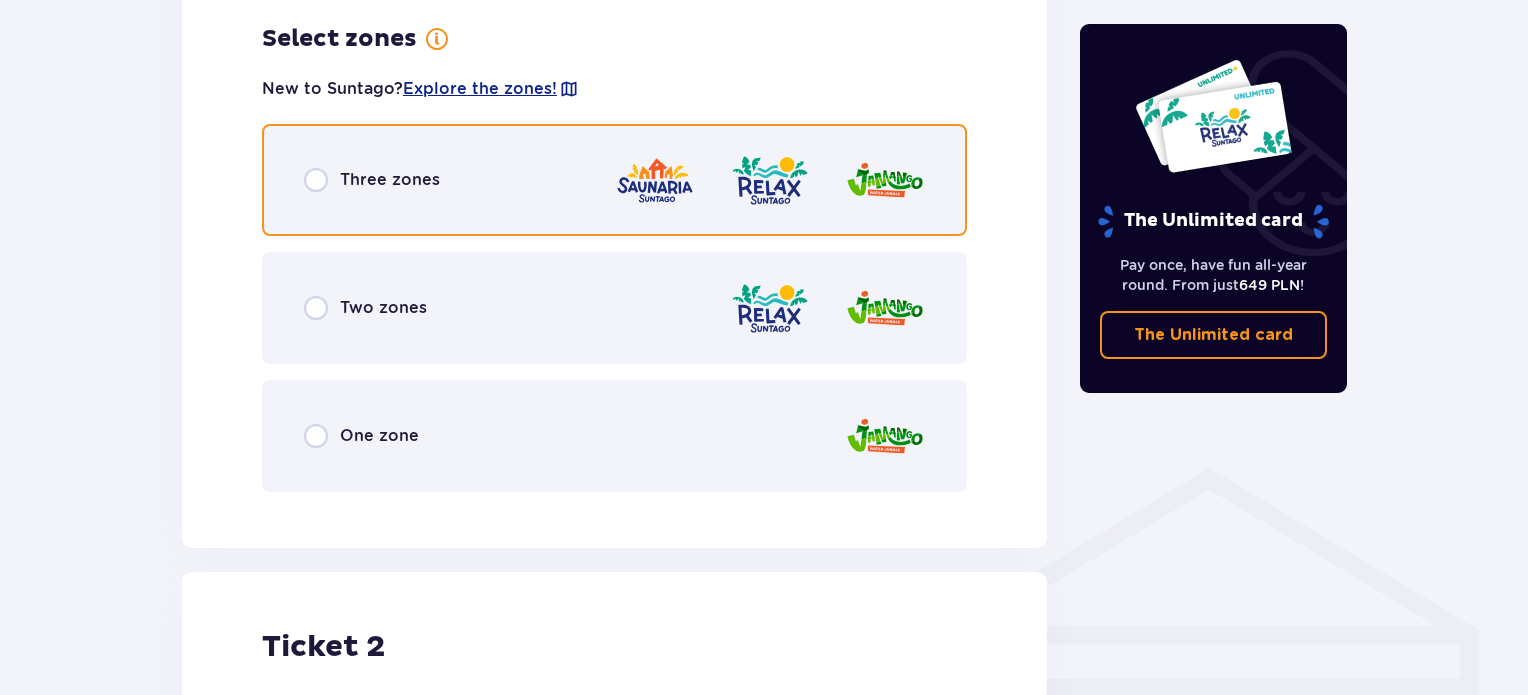 click at bounding box center (316, 180) 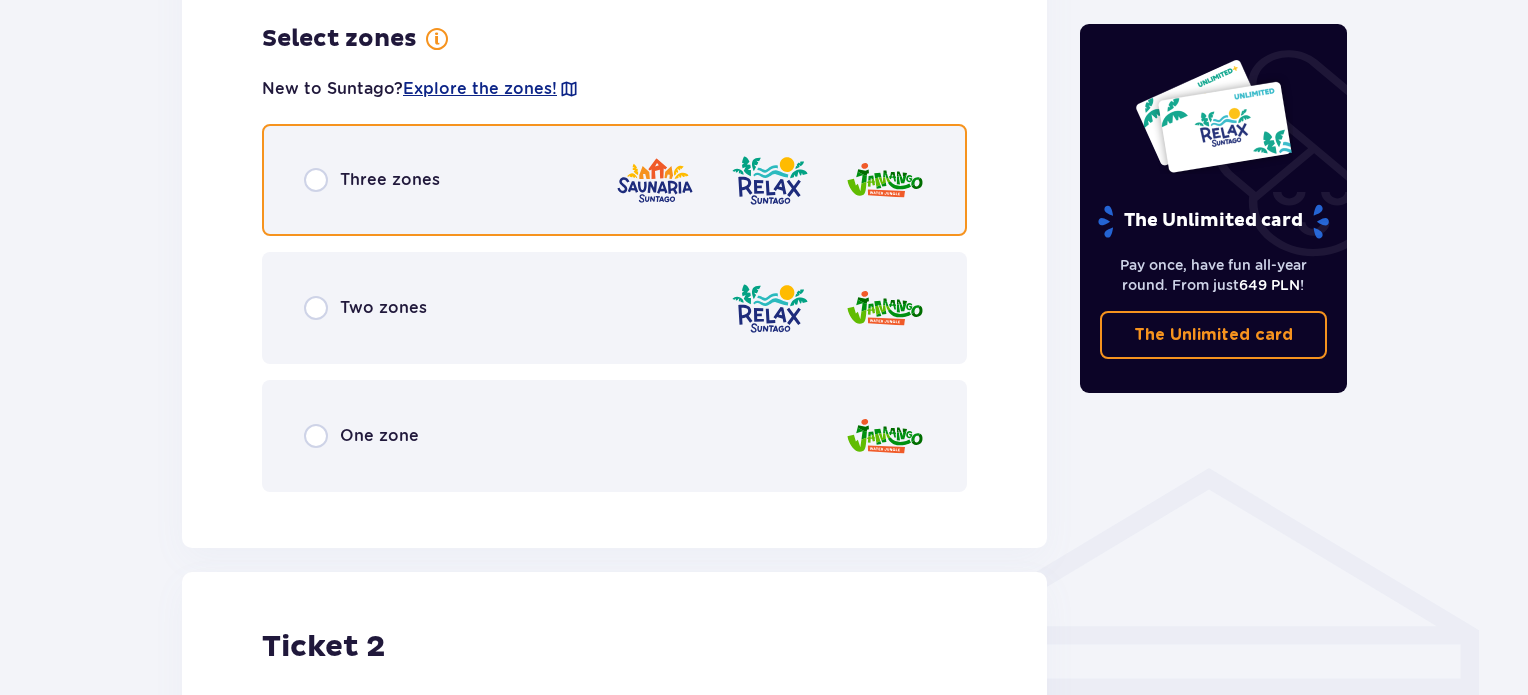 radio on "true" 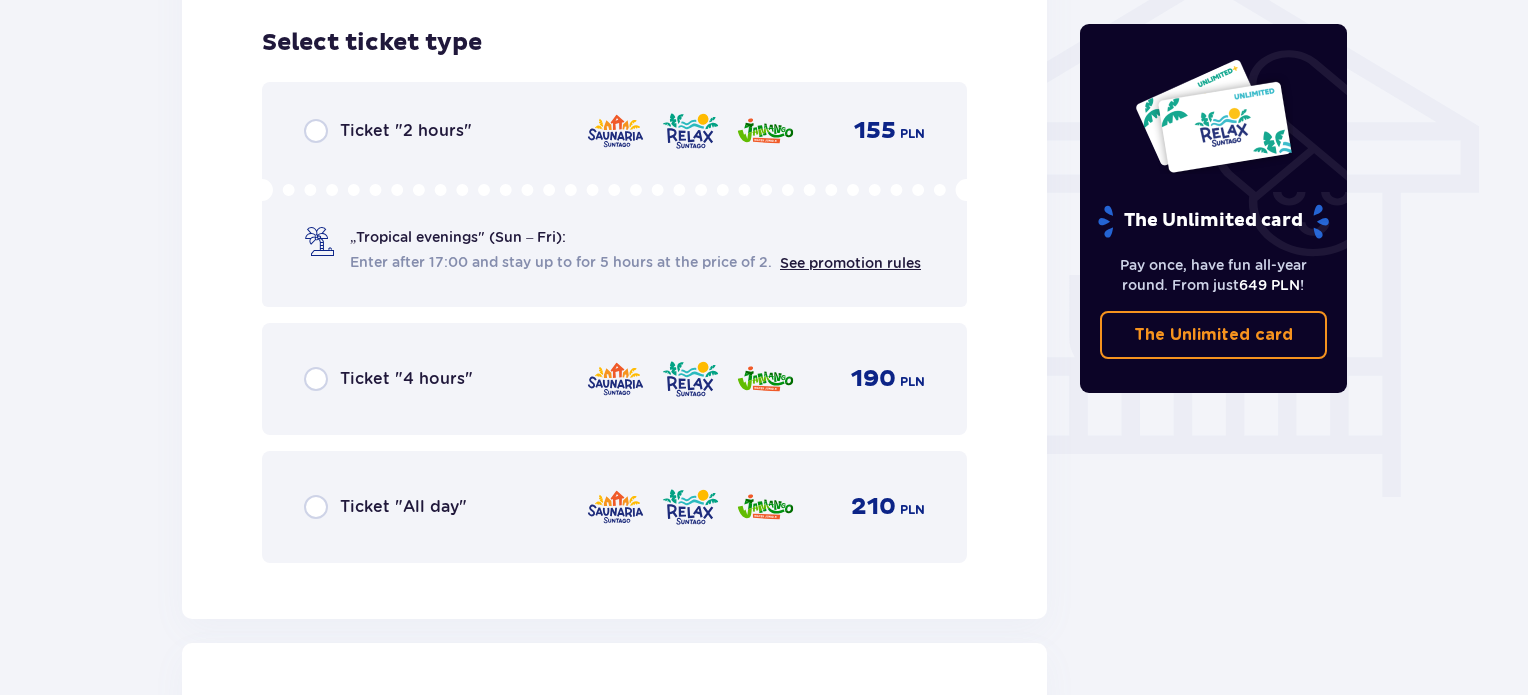 scroll, scrollTop: 1664, scrollLeft: 0, axis: vertical 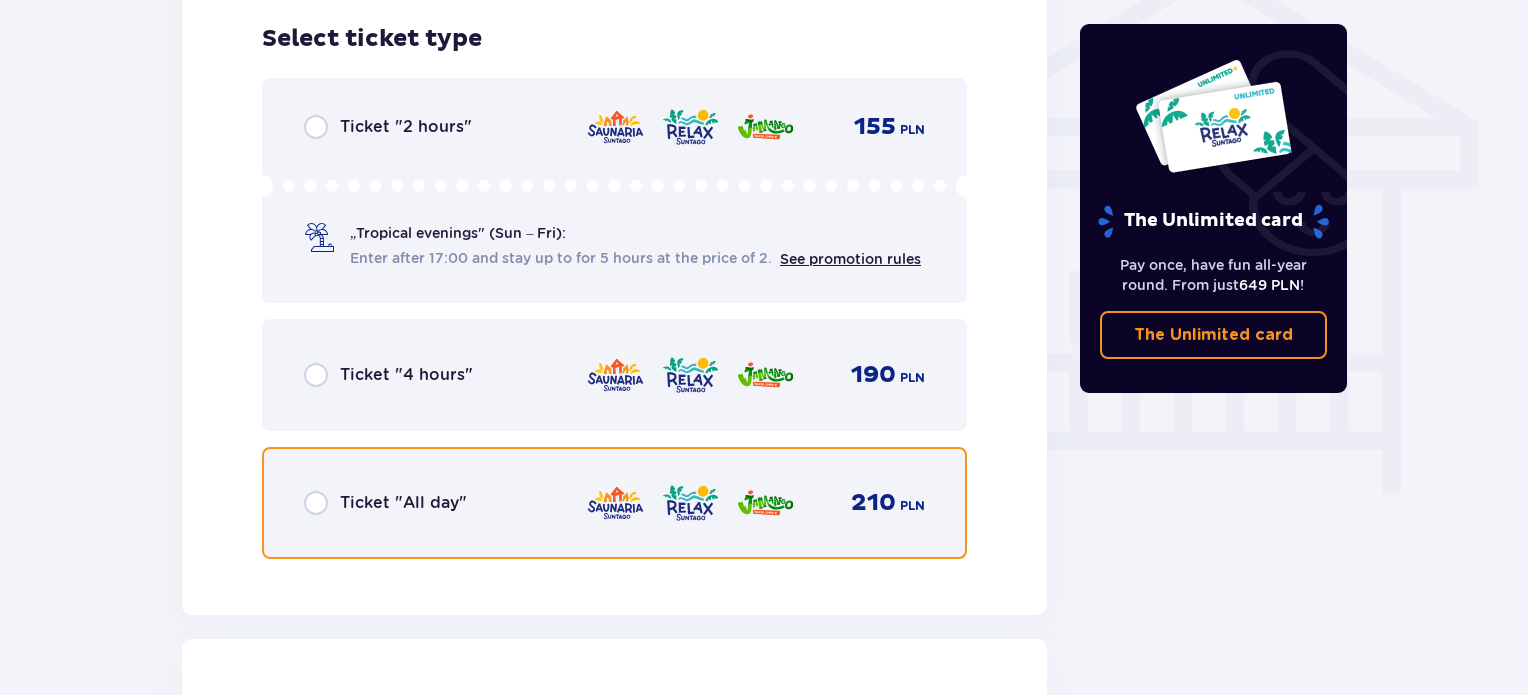 click at bounding box center (316, 503) 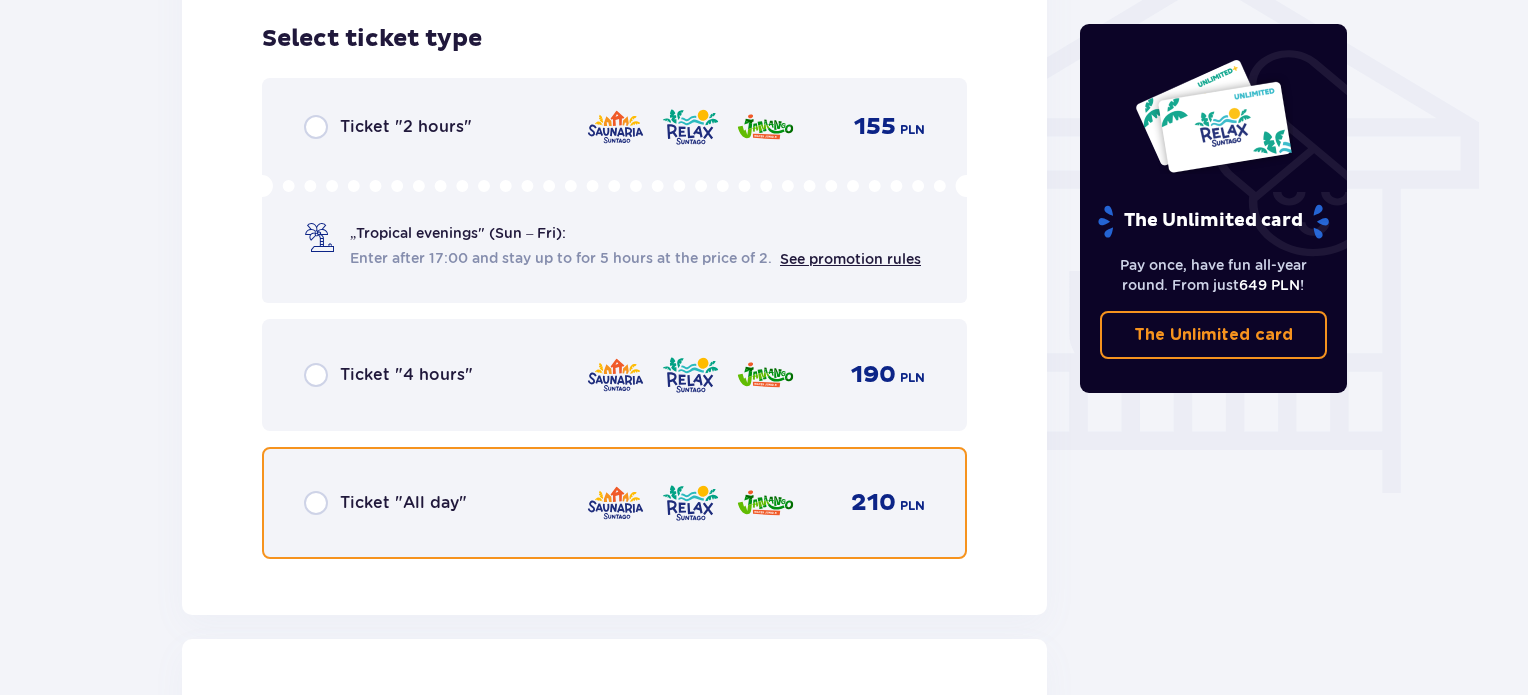 radio on "true" 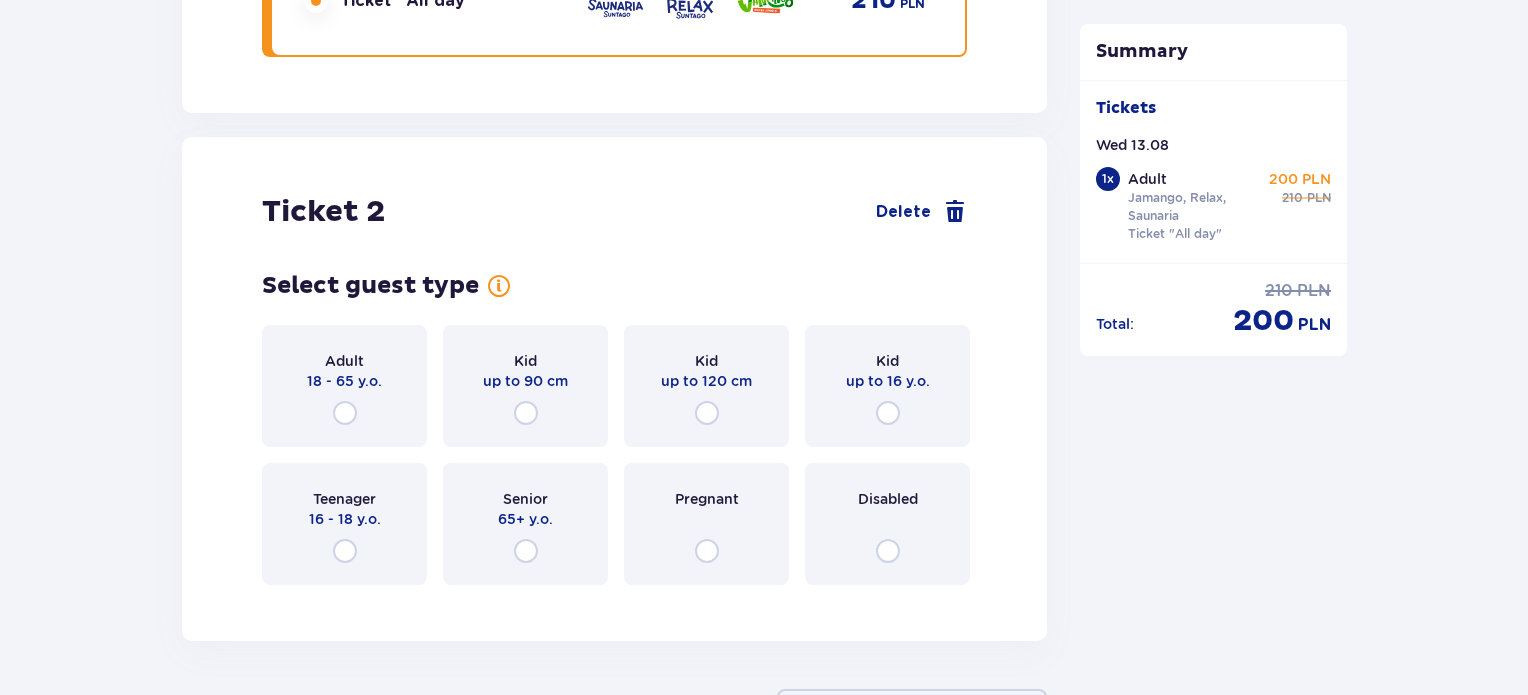 scroll, scrollTop: 2278, scrollLeft: 0, axis: vertical 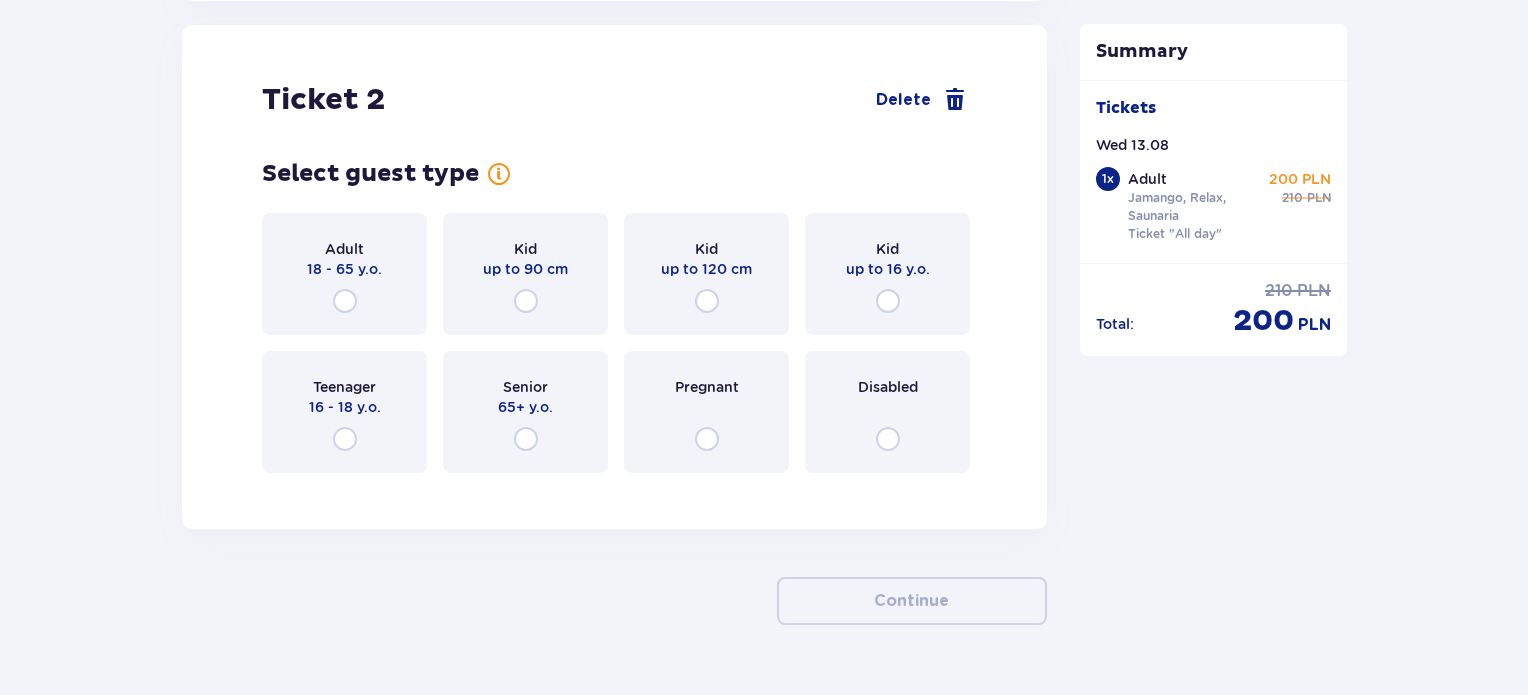 click on "Adult 18 - 65 y.o." at bounding box center [344, 274] 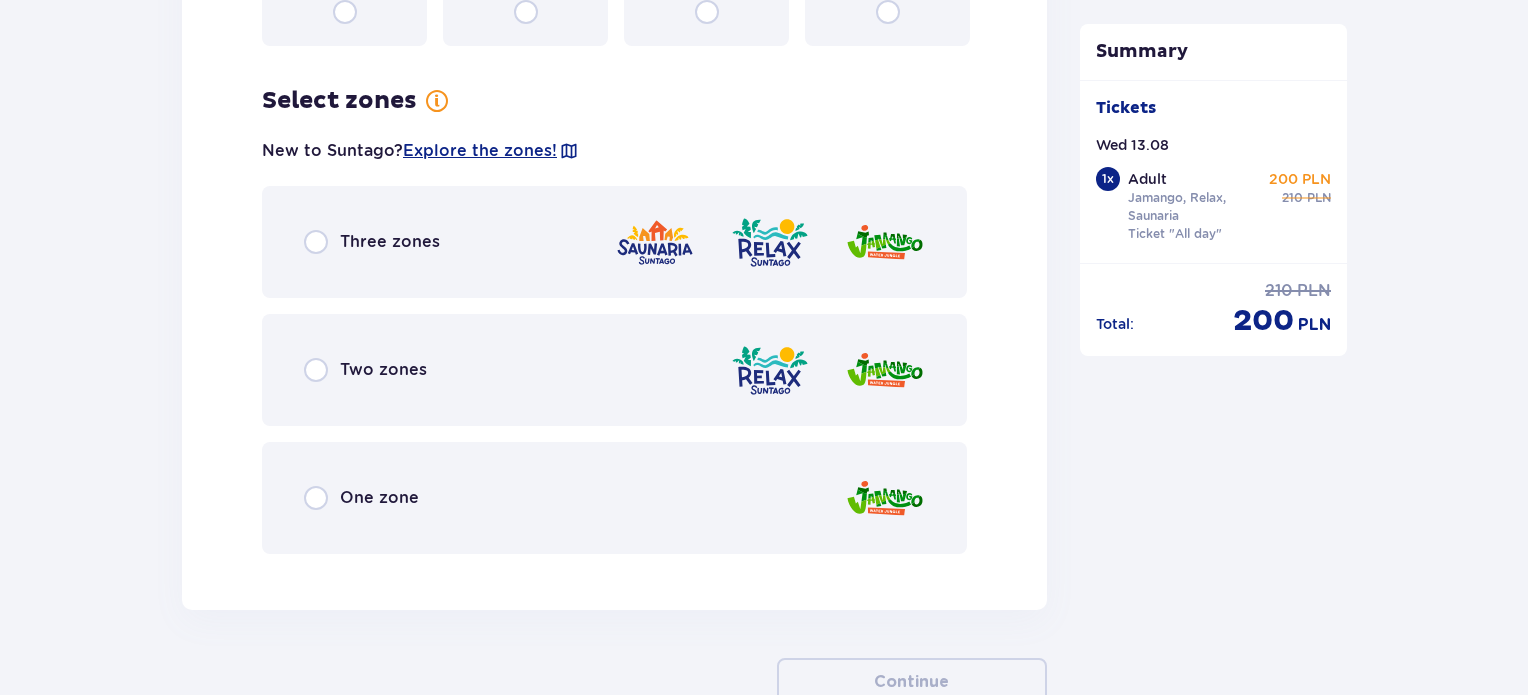 scroll, scrollTop: 2766, scrollLeft: 0, axis: vertical 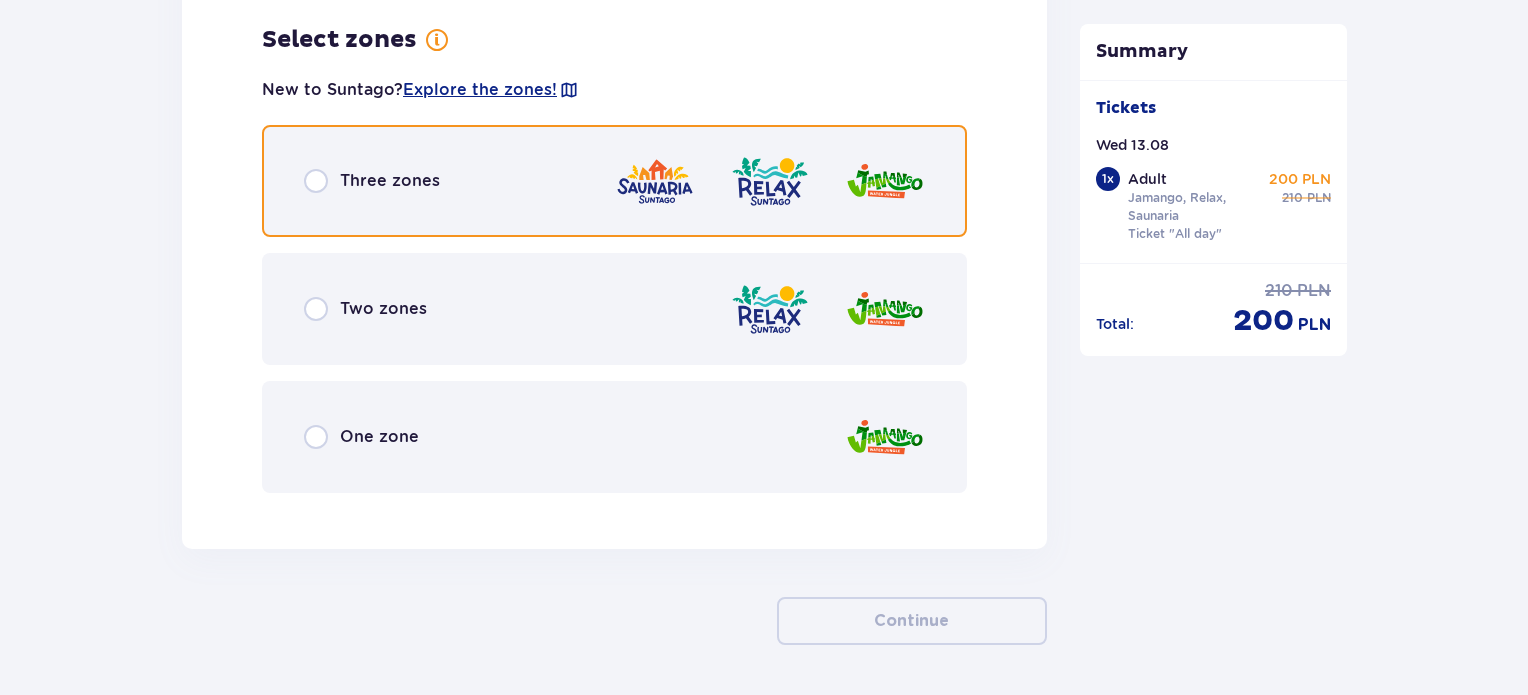 click at bounding box center [316, 181] 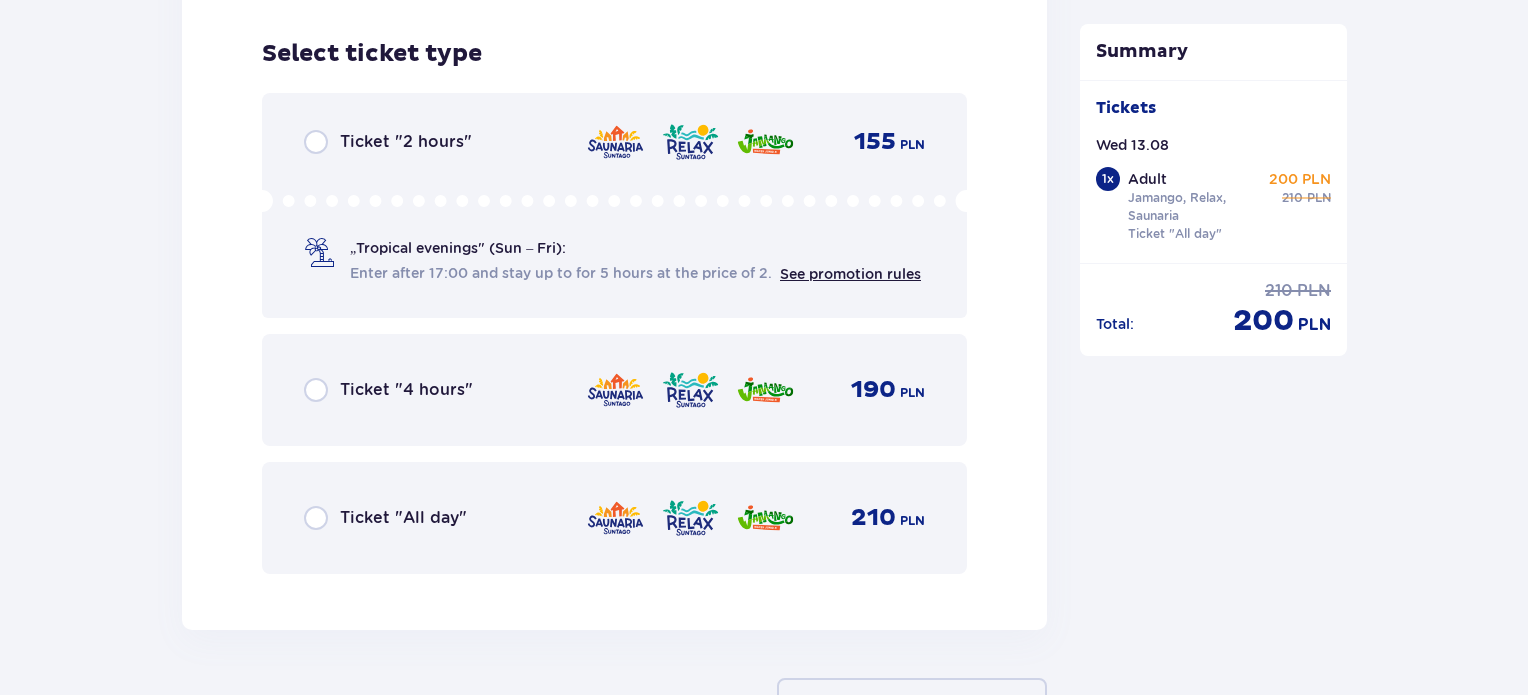 scroll, scrollTop: 3274, scrollLeft: 0, axis: vertical 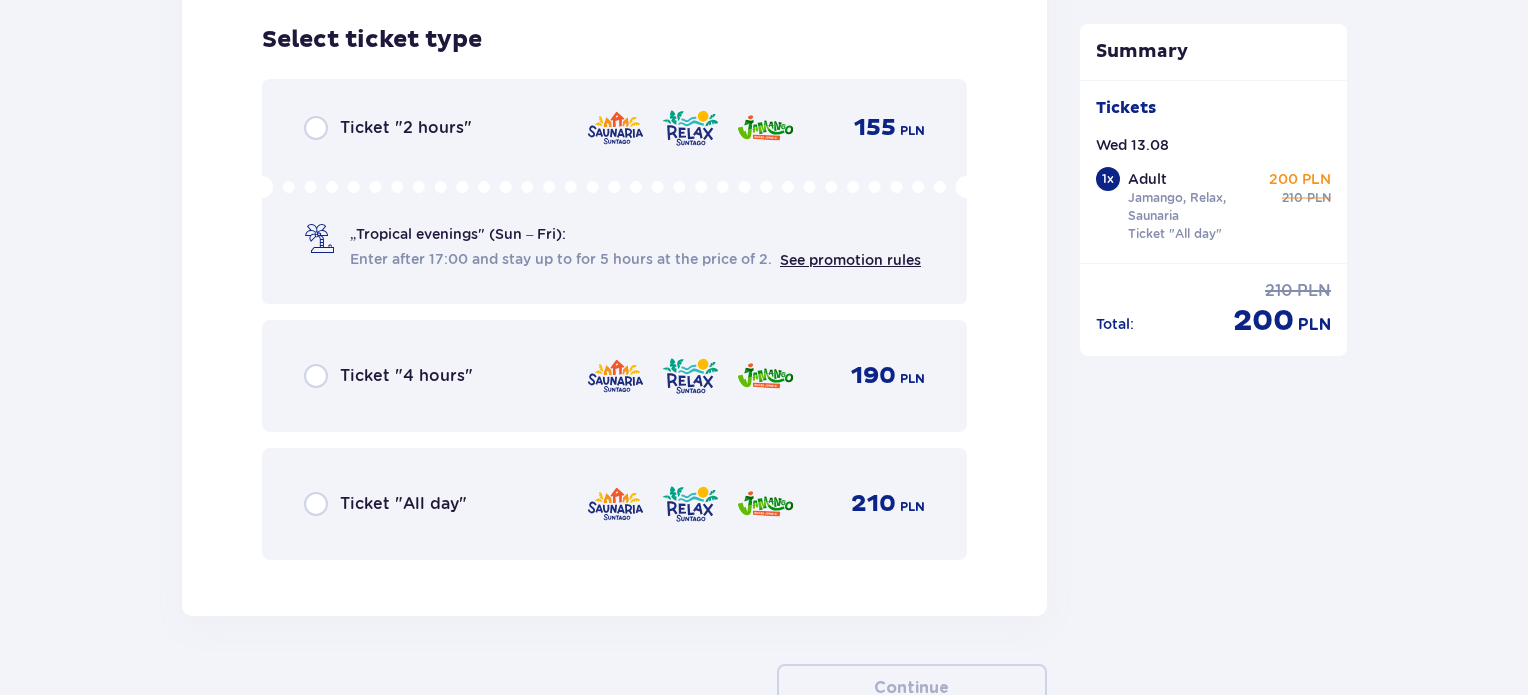 click on "Ticket "All day"" at bounding box center (385, 504) 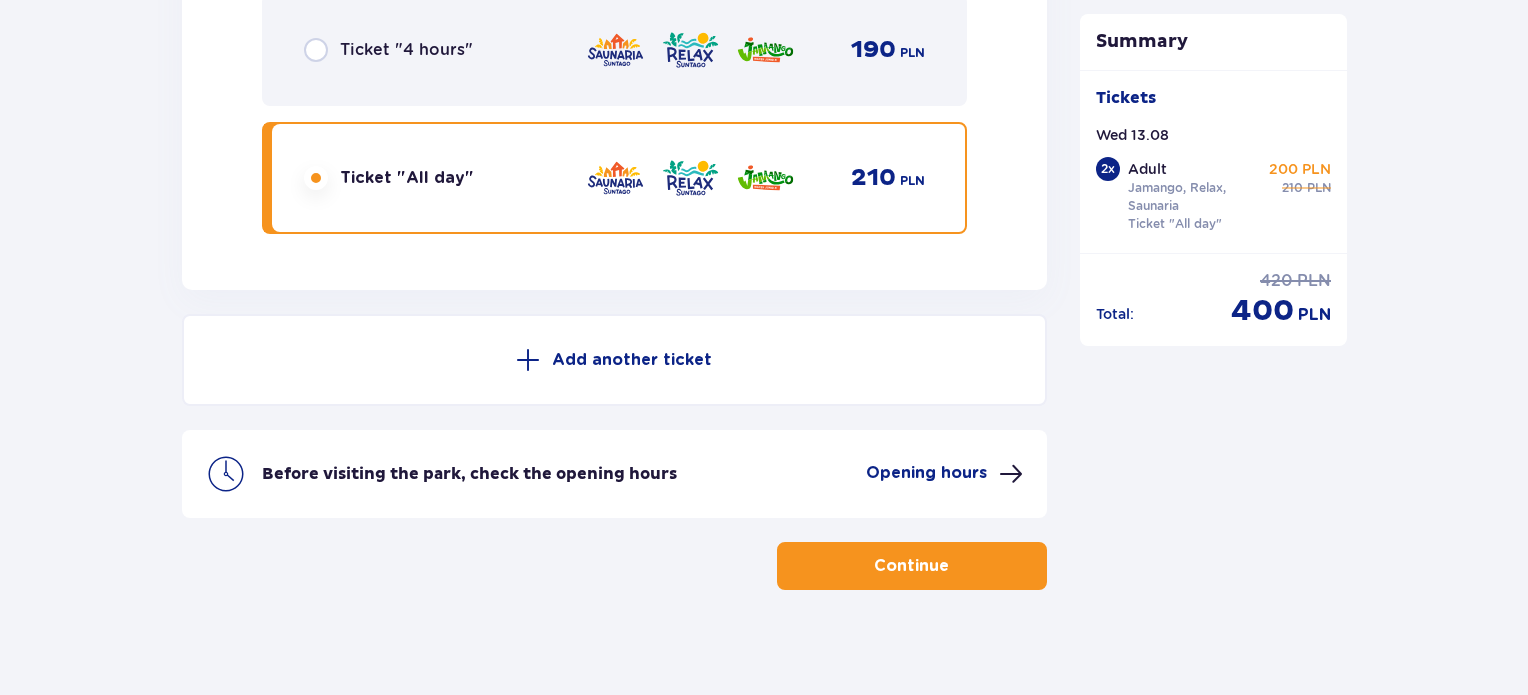 scroll, scrollTop: 3612, scrollLeft: 0, axis: vertical 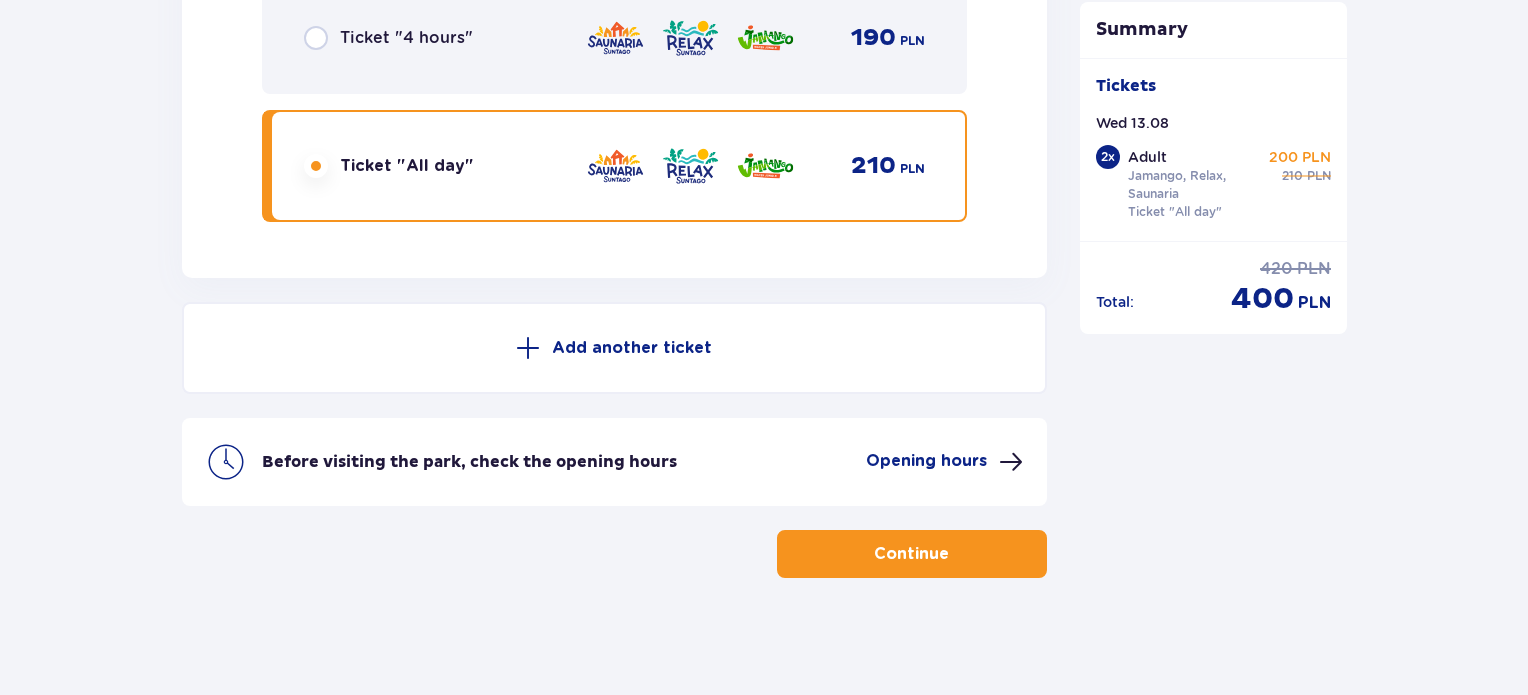 click on "Continue" at bounding box center (911, 554) 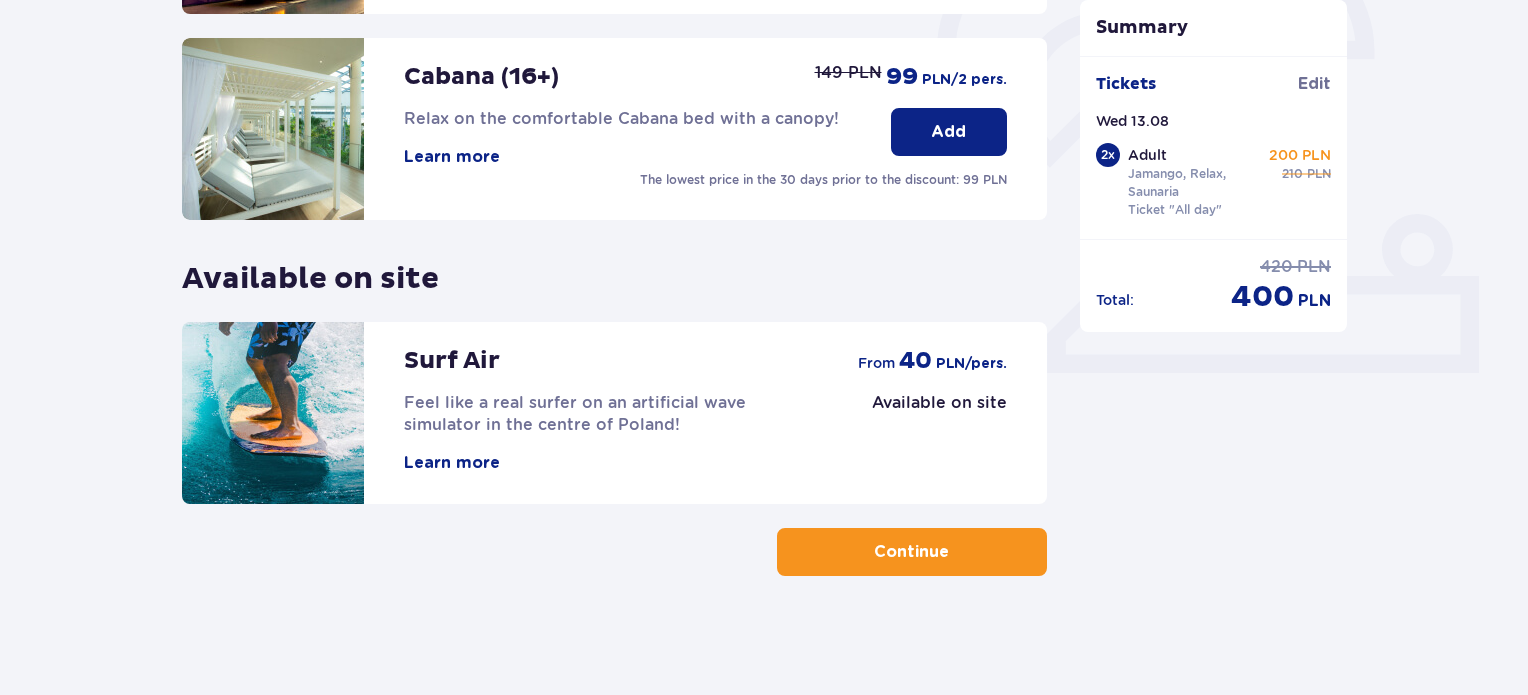 scroll, scrollTop: 660, scrollLeft: 0, axis: vertical 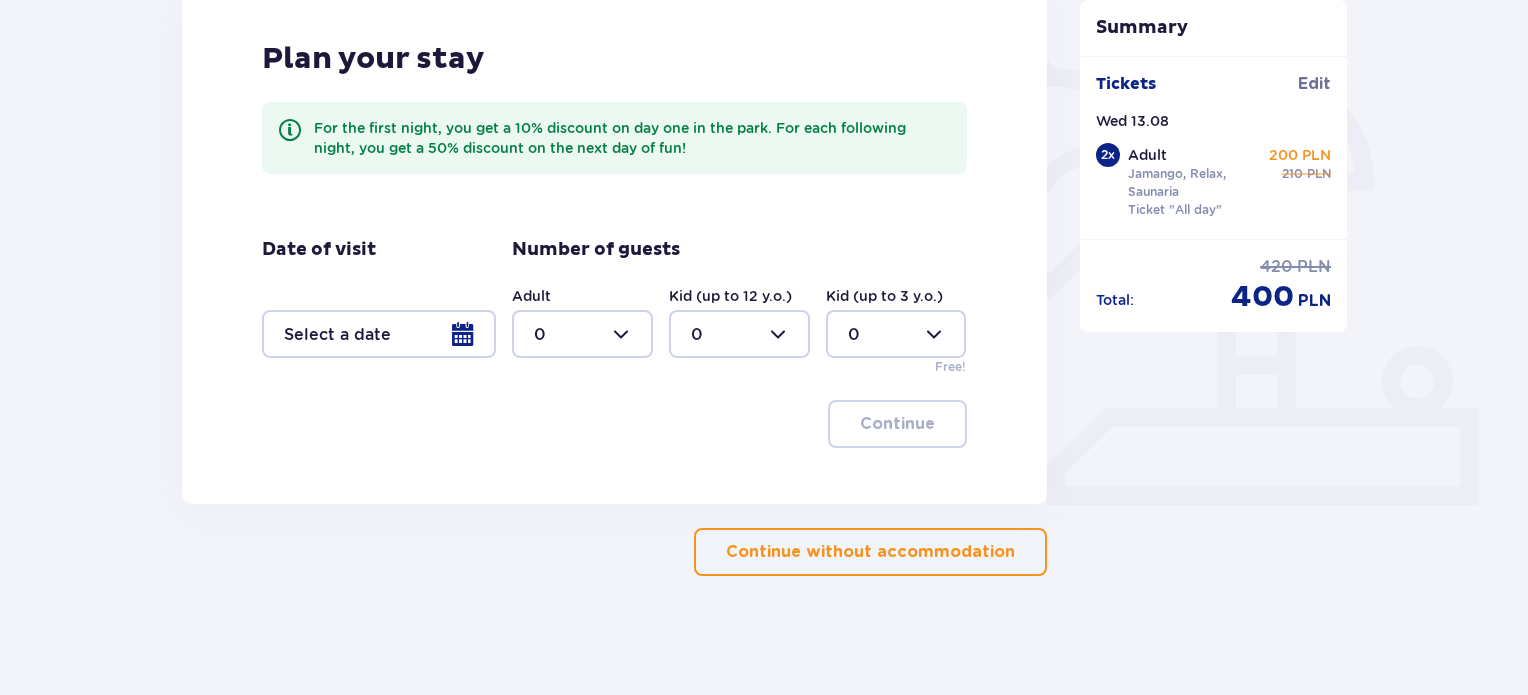 click at bounding box center [379, 334] 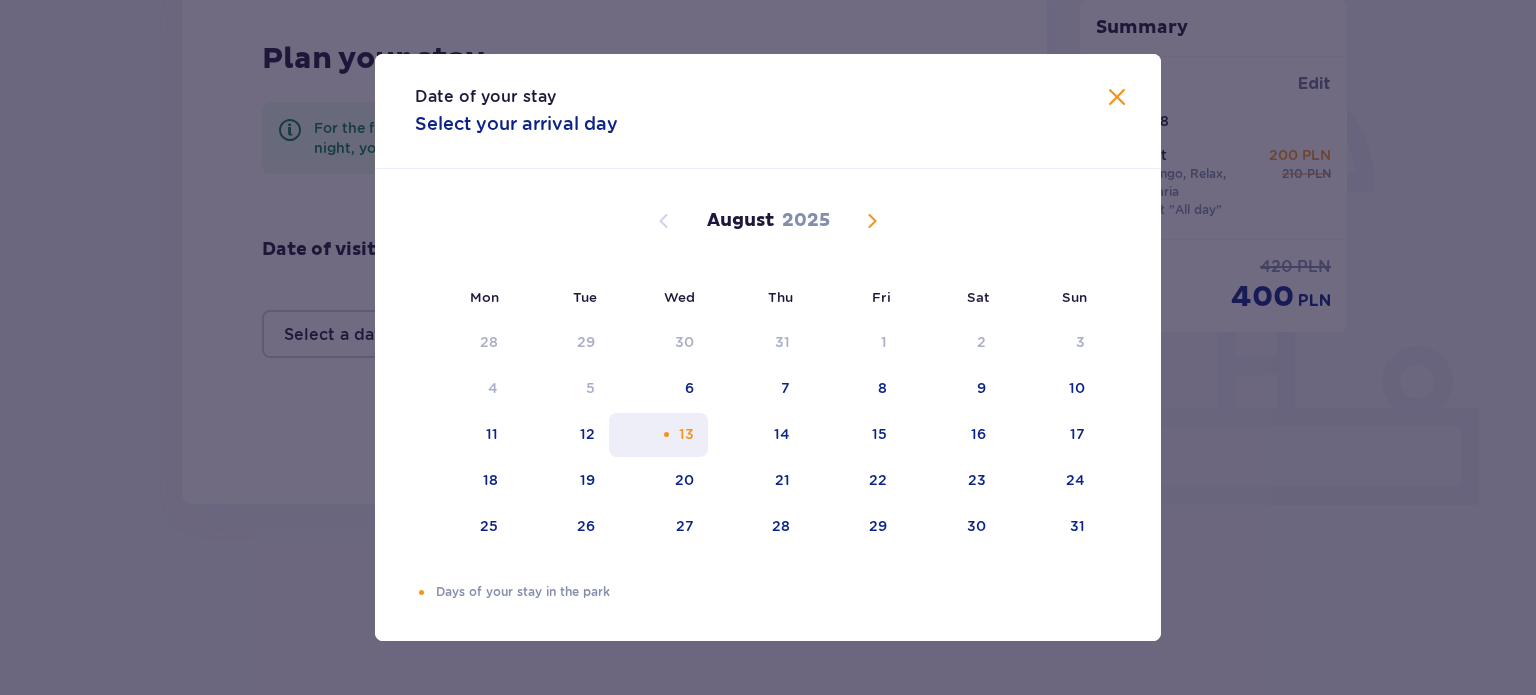 click on "13" at bounding box center [658, 435] 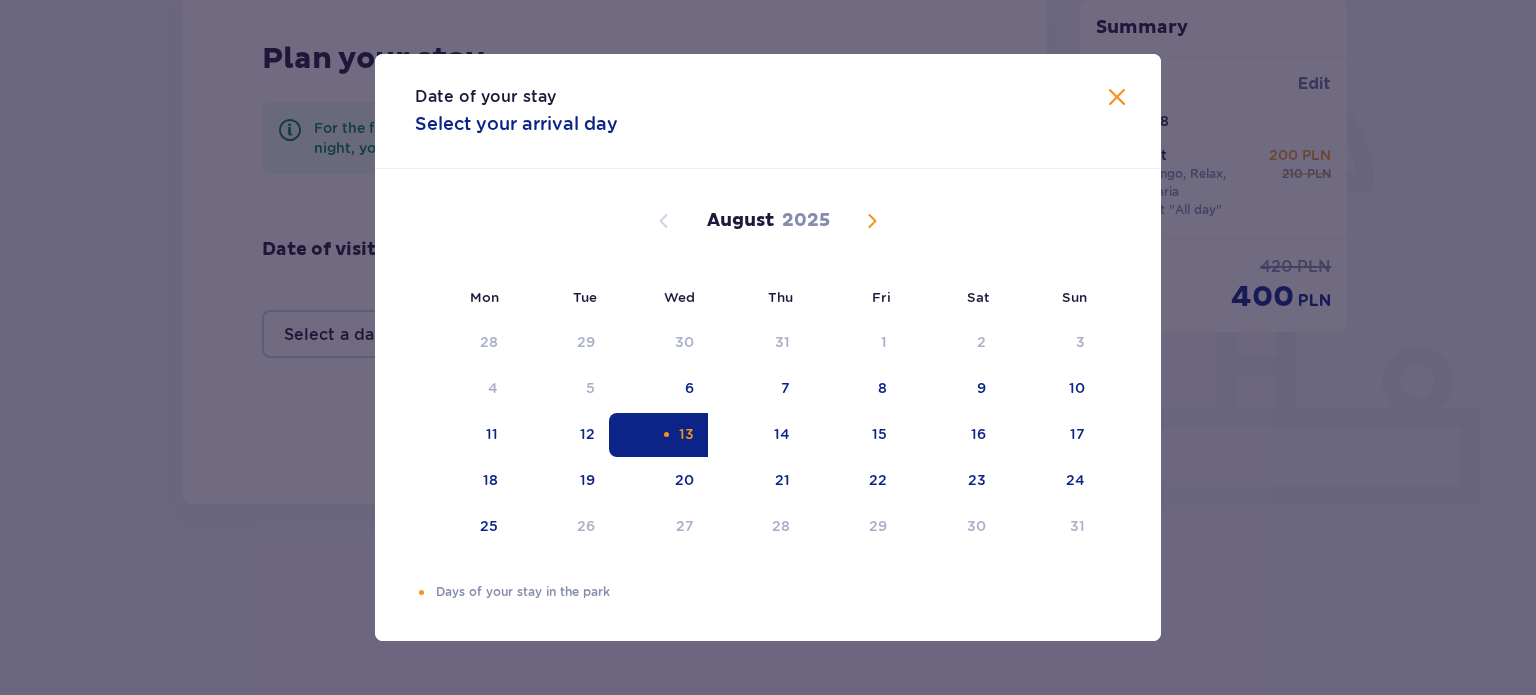 click at bounding box center (666, 434) 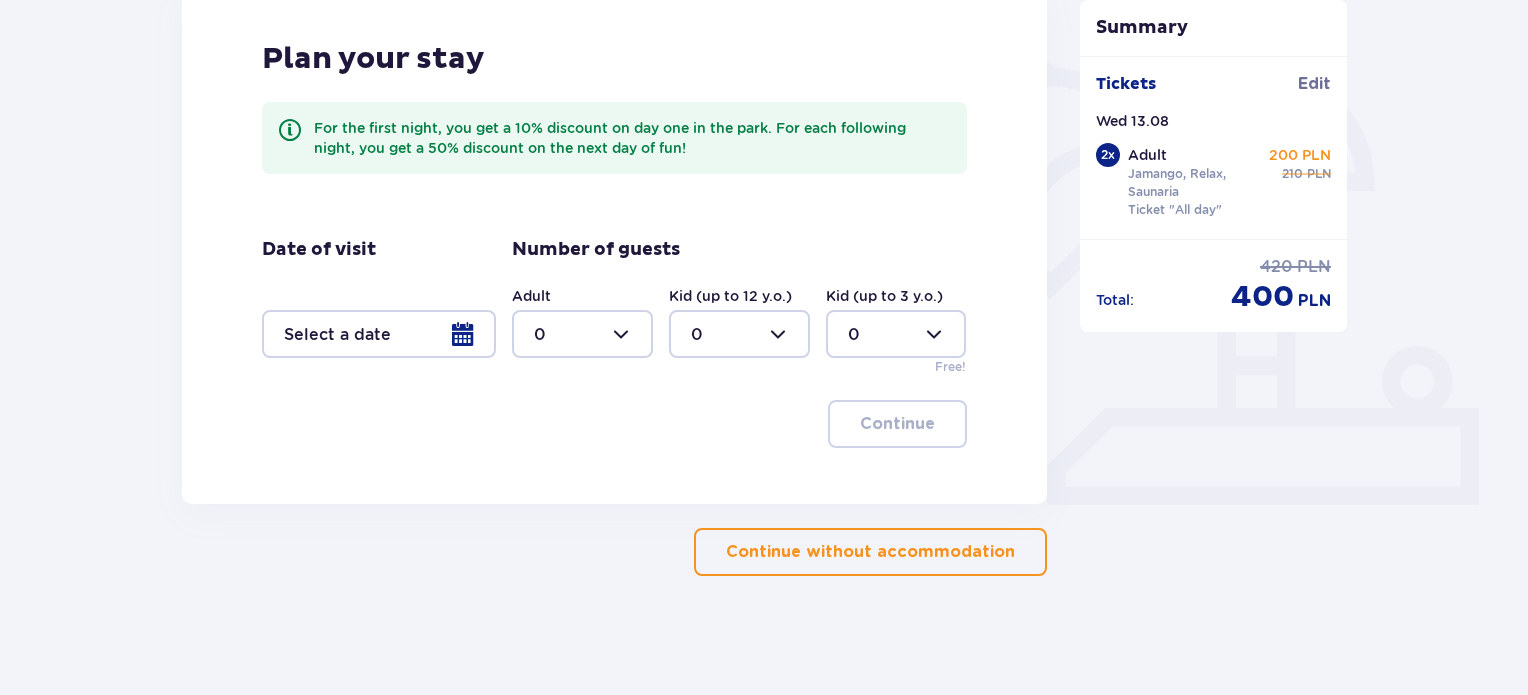 click at bounding box center (379, 334) 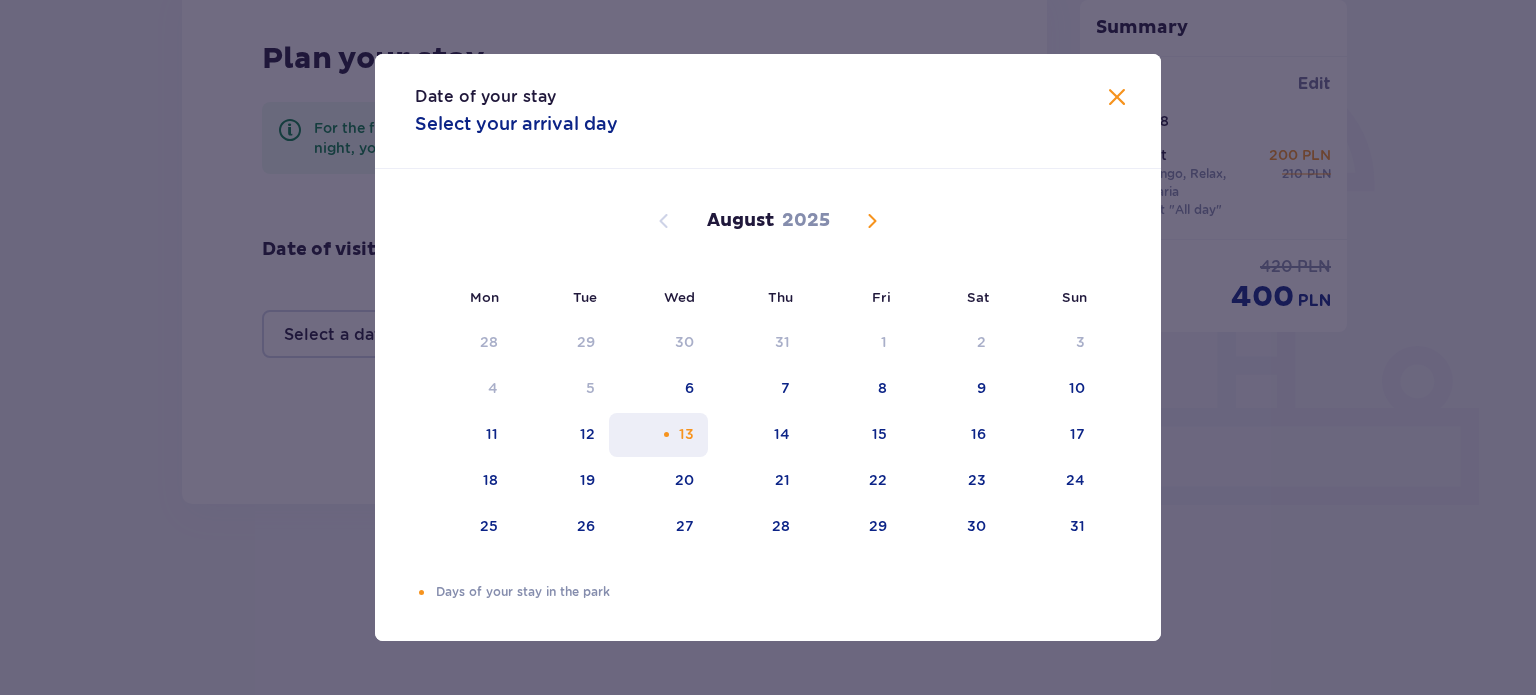 click on "13" at bounding box center (658, 435) 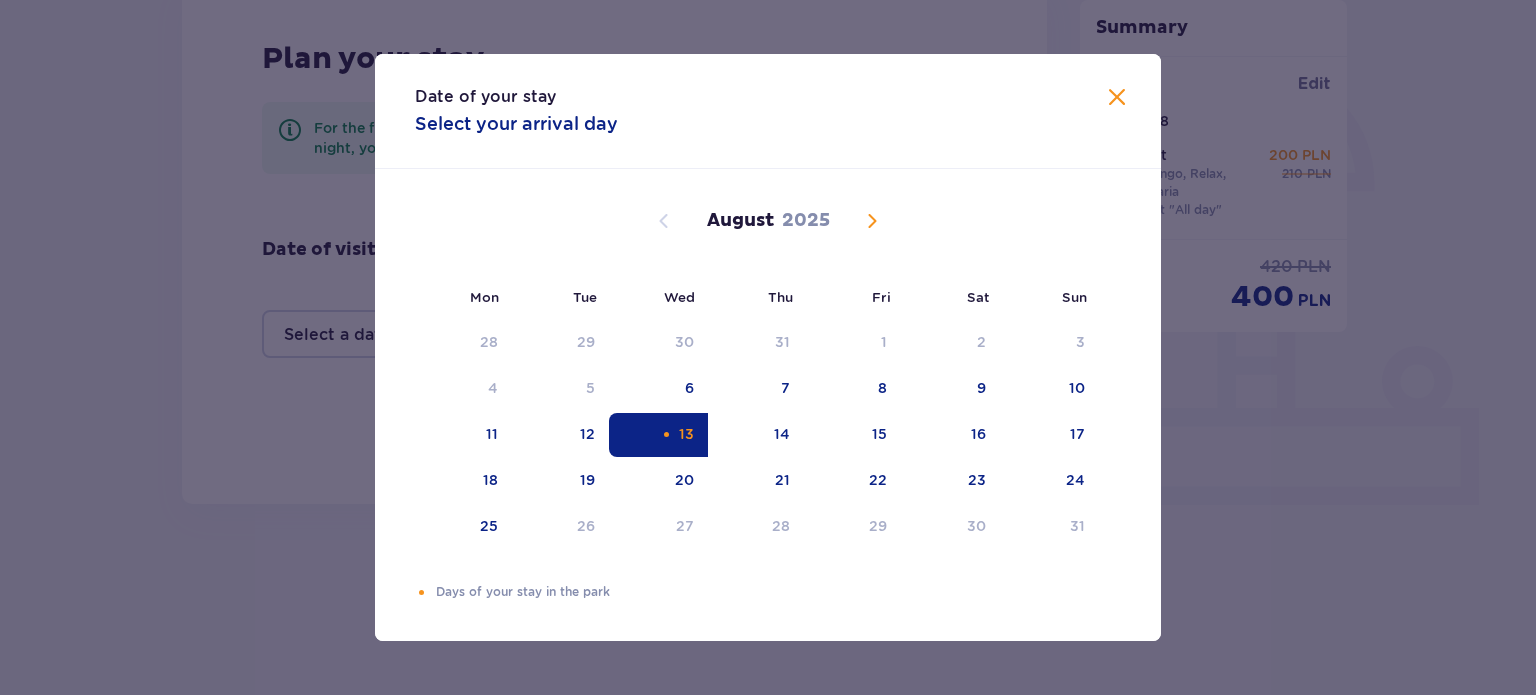click at bounding box center [1117, 98] 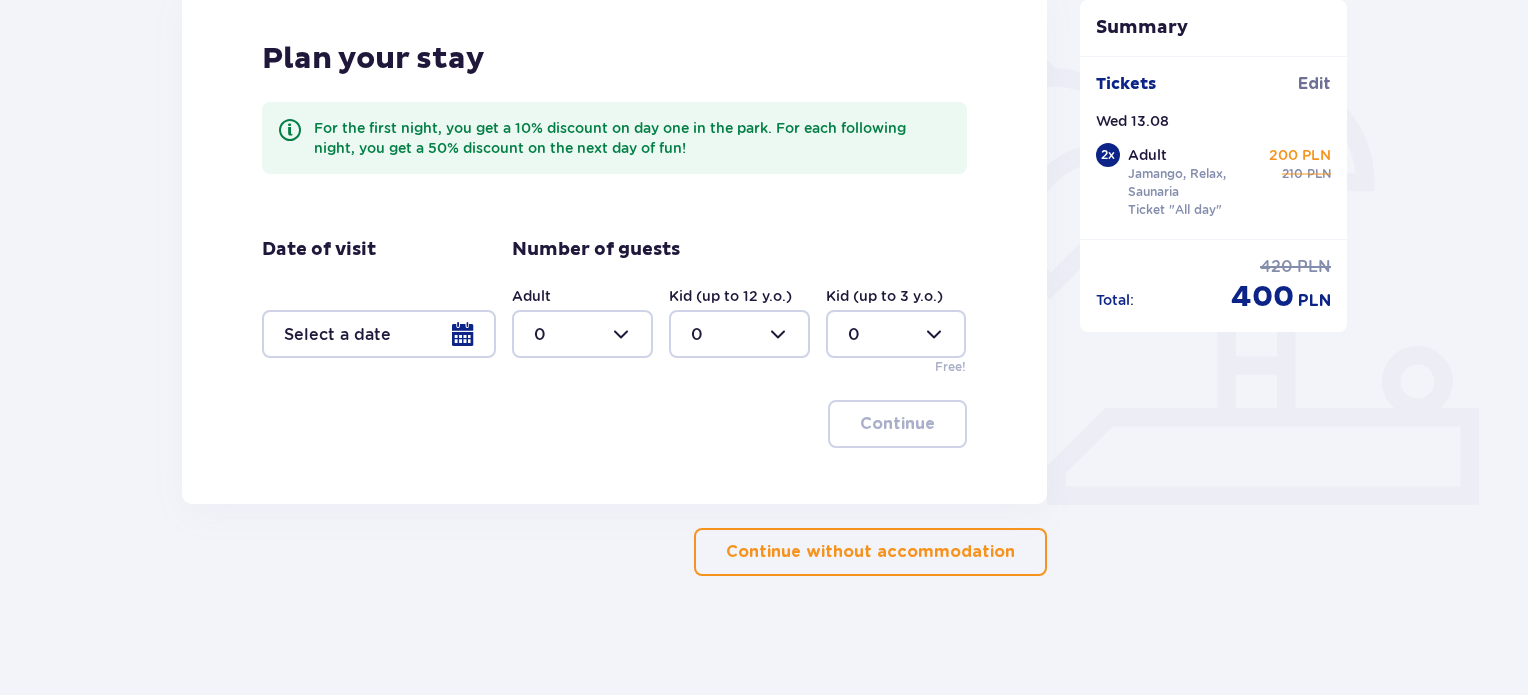 click on "Continue without accommodation" at bounding box center [870, 552] 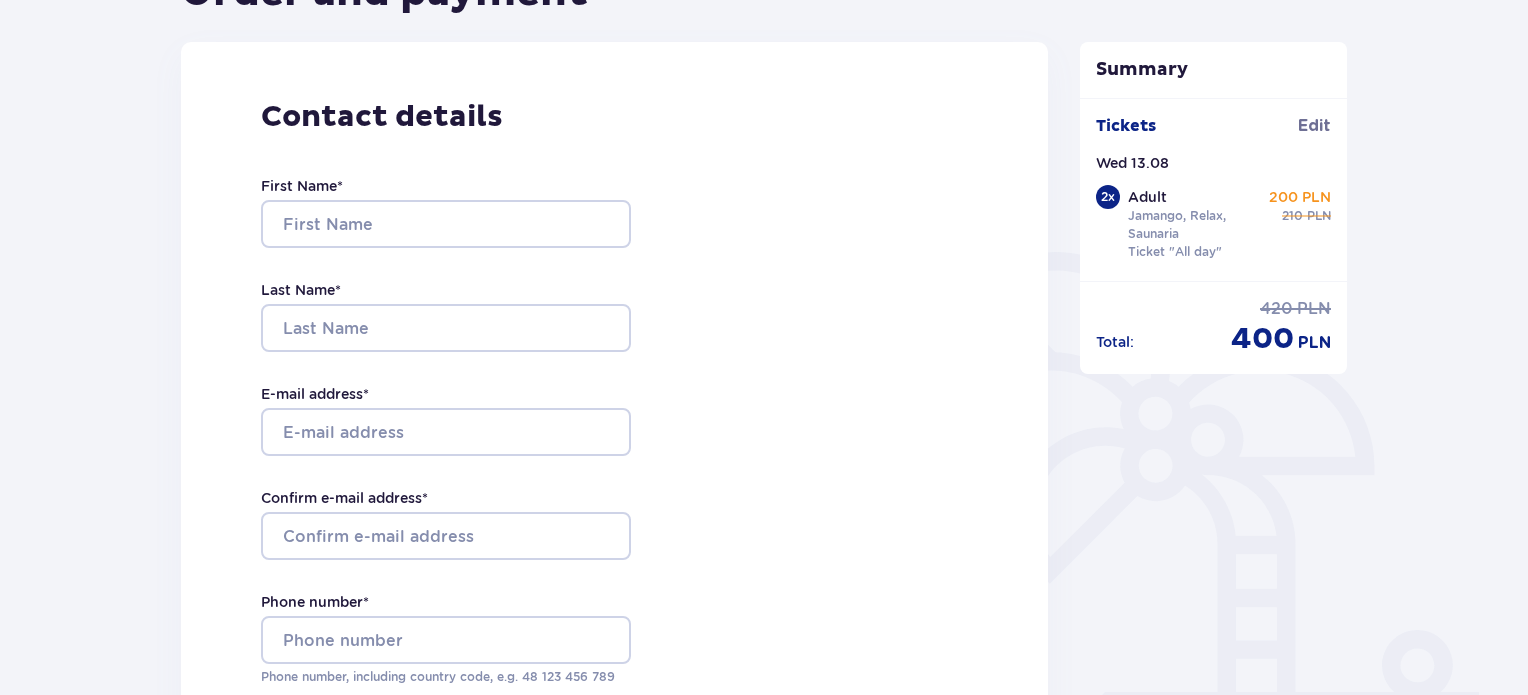 scroll, scrollTop: 280, scrollLeft: 0, axis: vertical 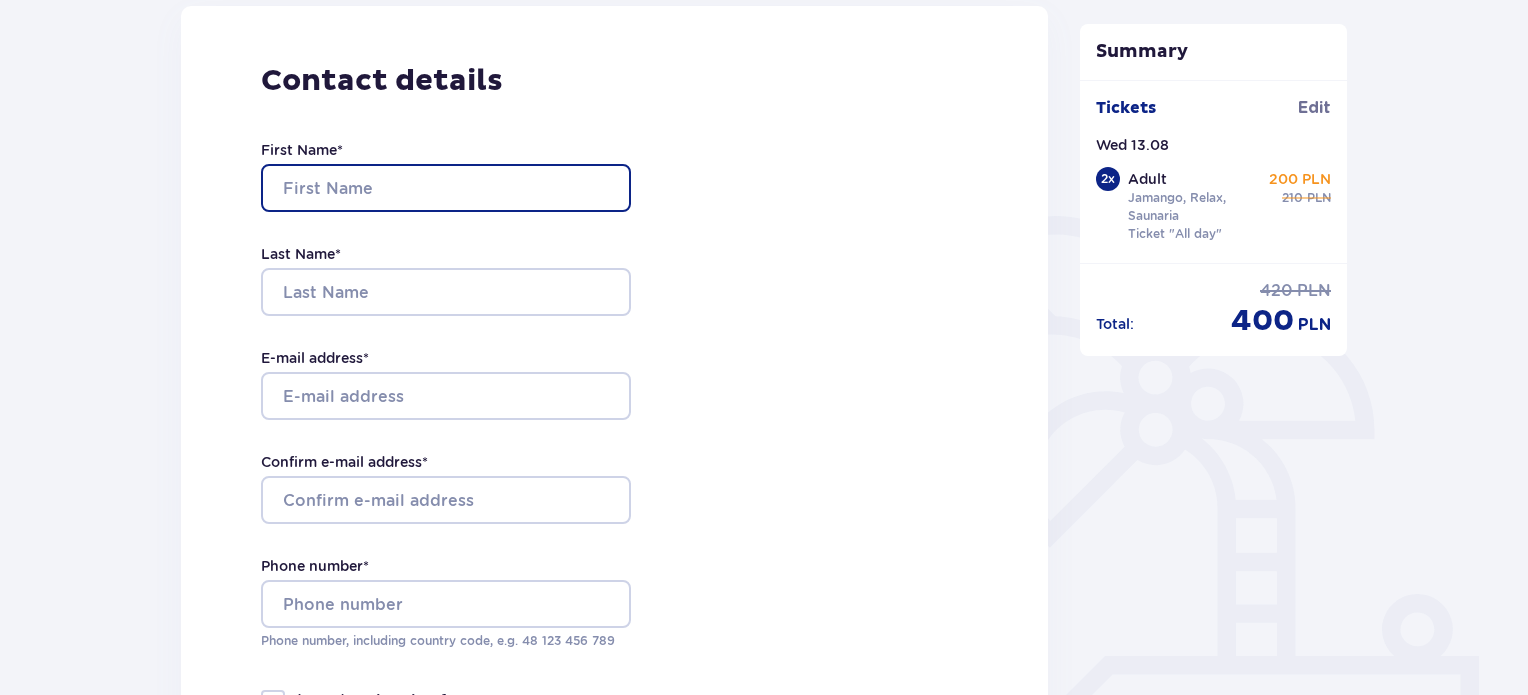 click on "First Name *" at bounding box center [446, 188] 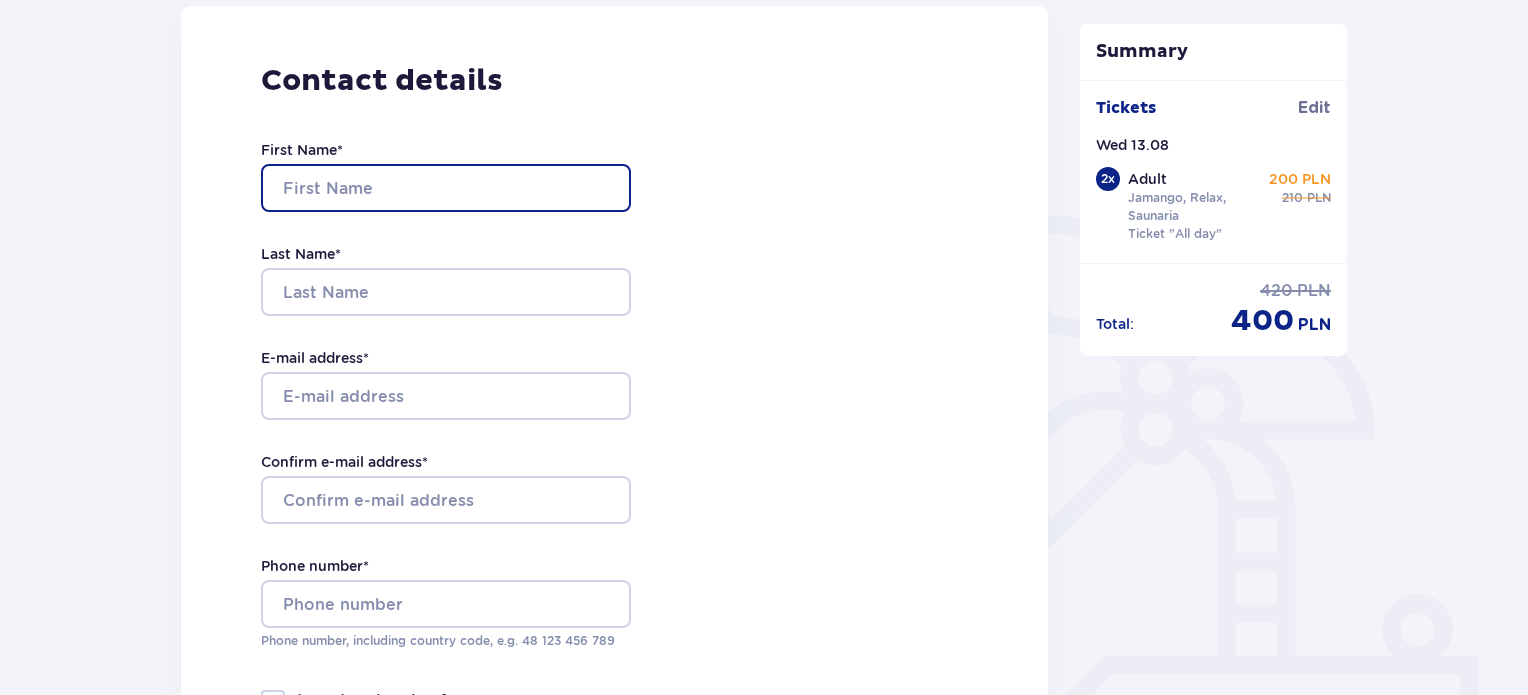 type on "[FIRST]" 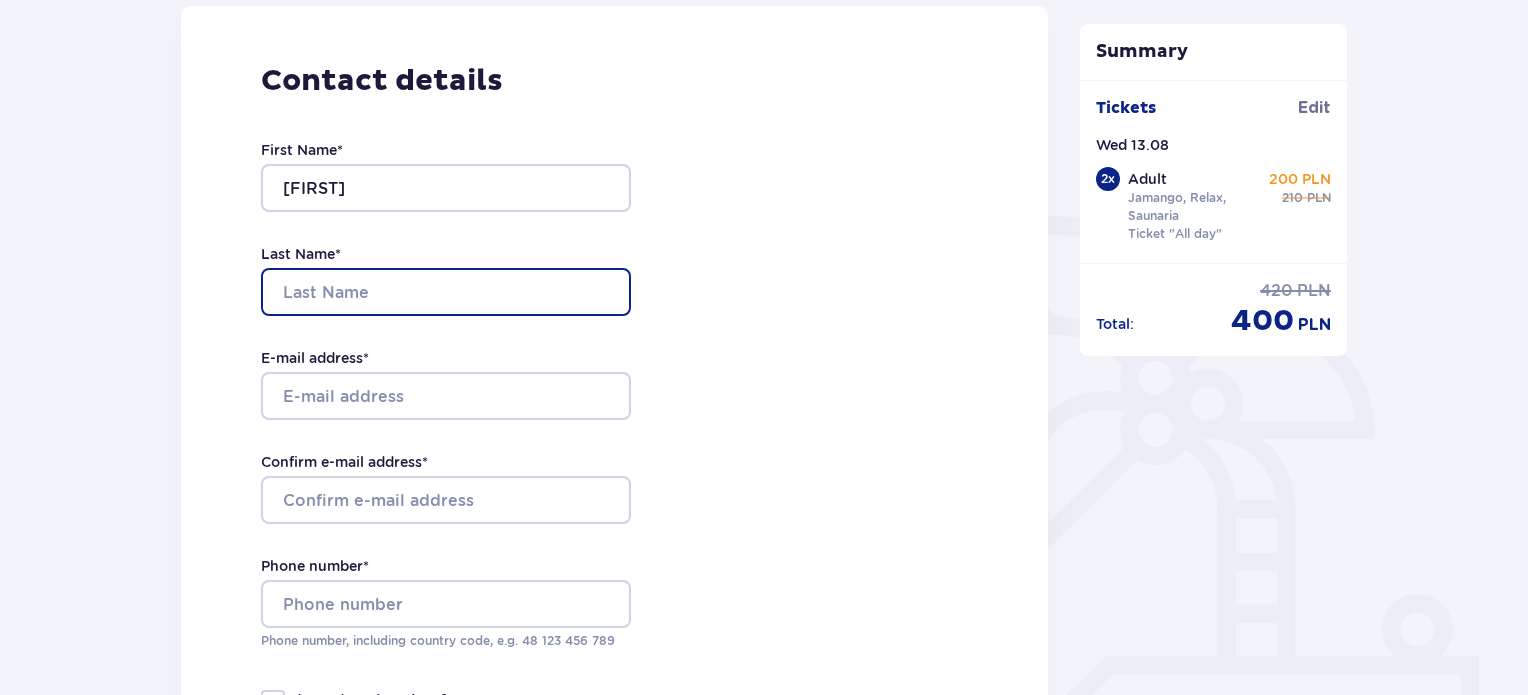 type on "[LAST]" 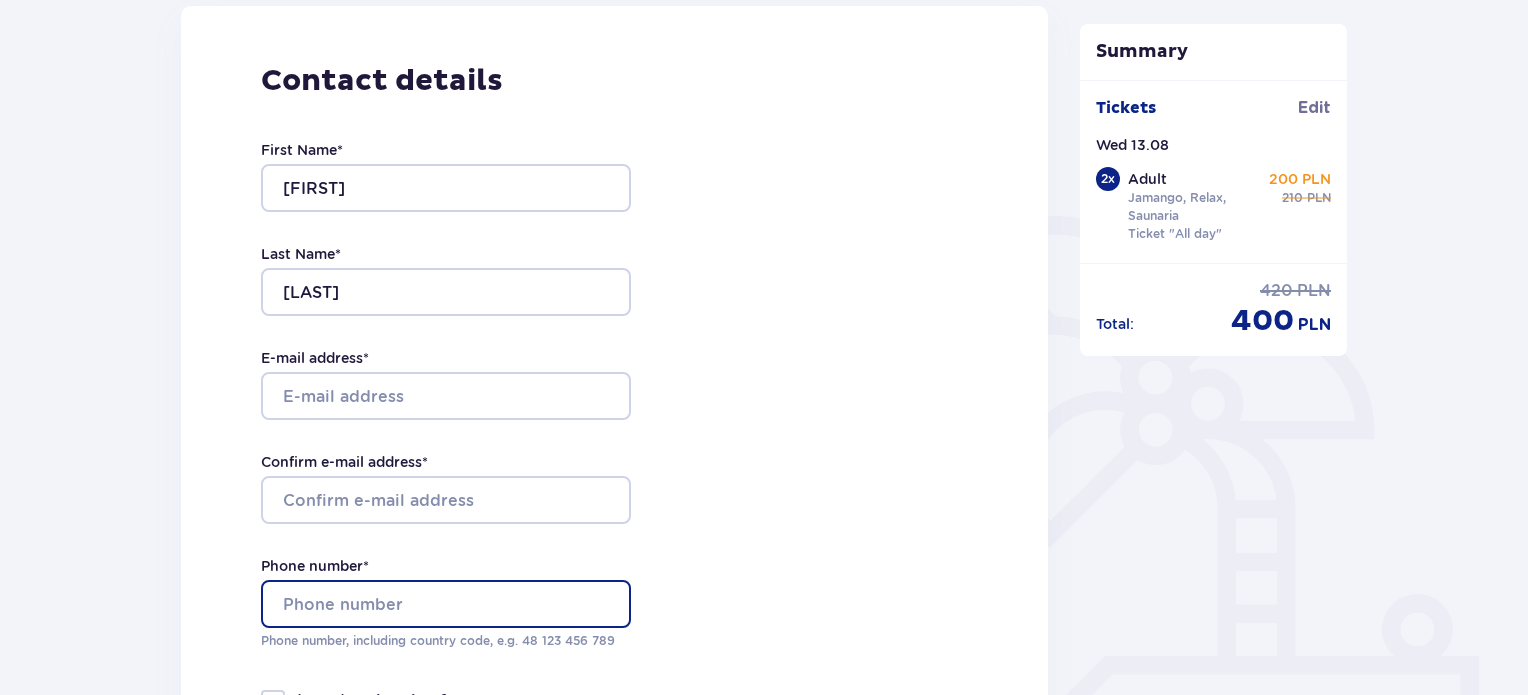 type on "[PHONE]" 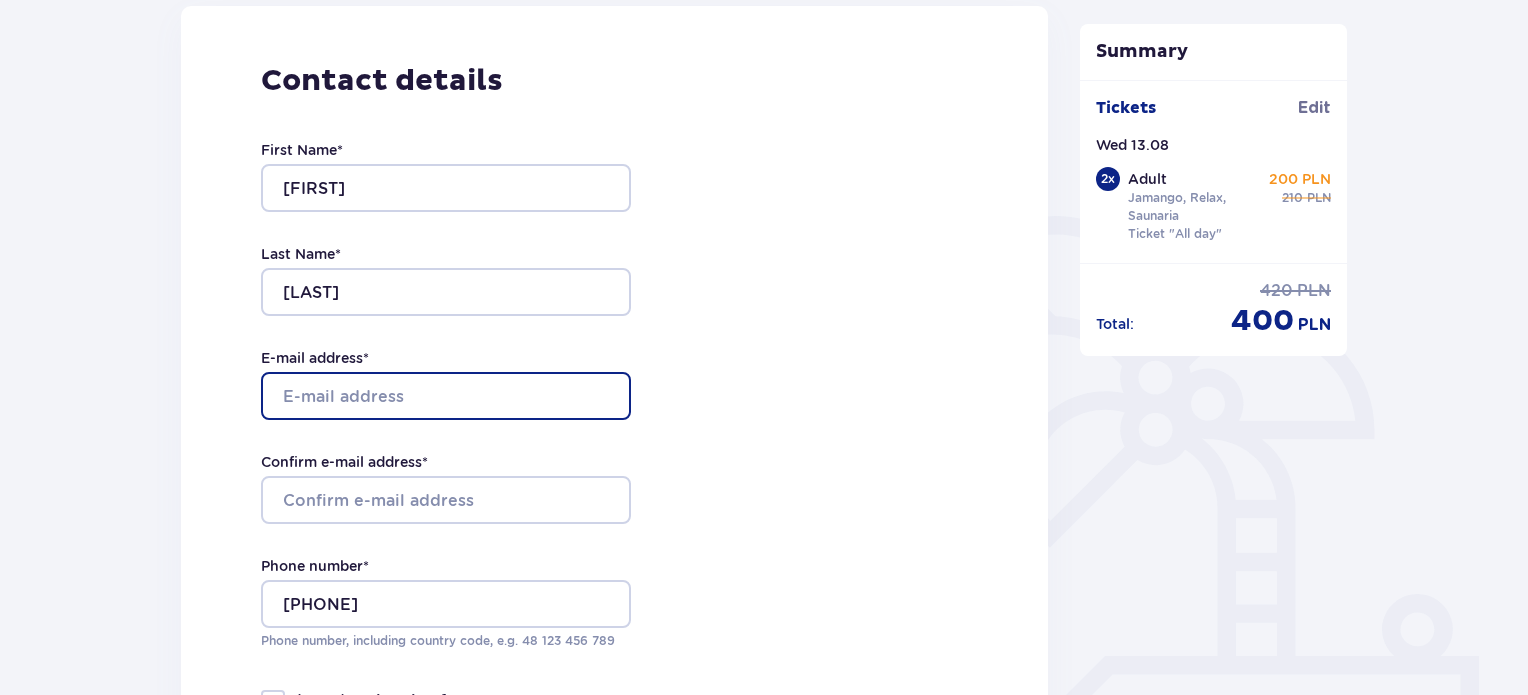click on "E-mail address *" at bounding box center (446, 396) 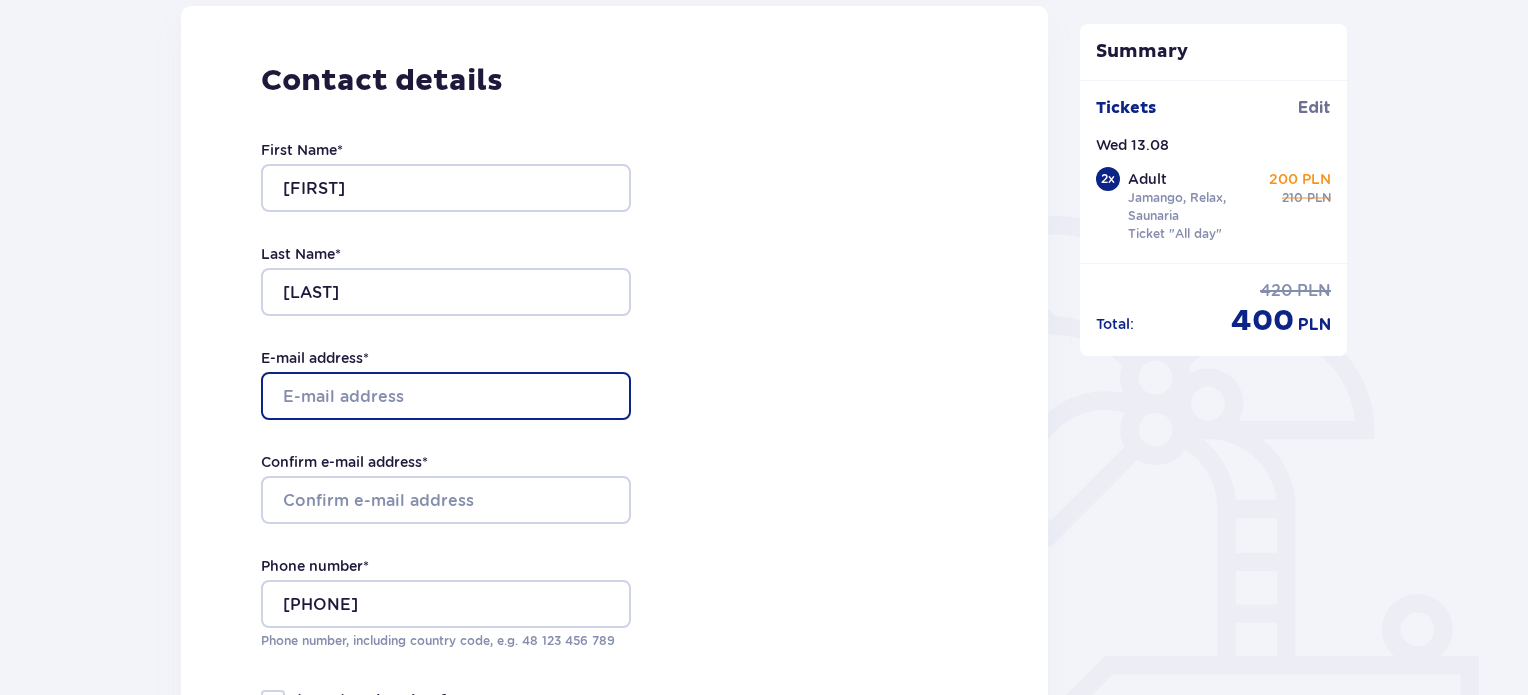 type on "[EMAIL]" 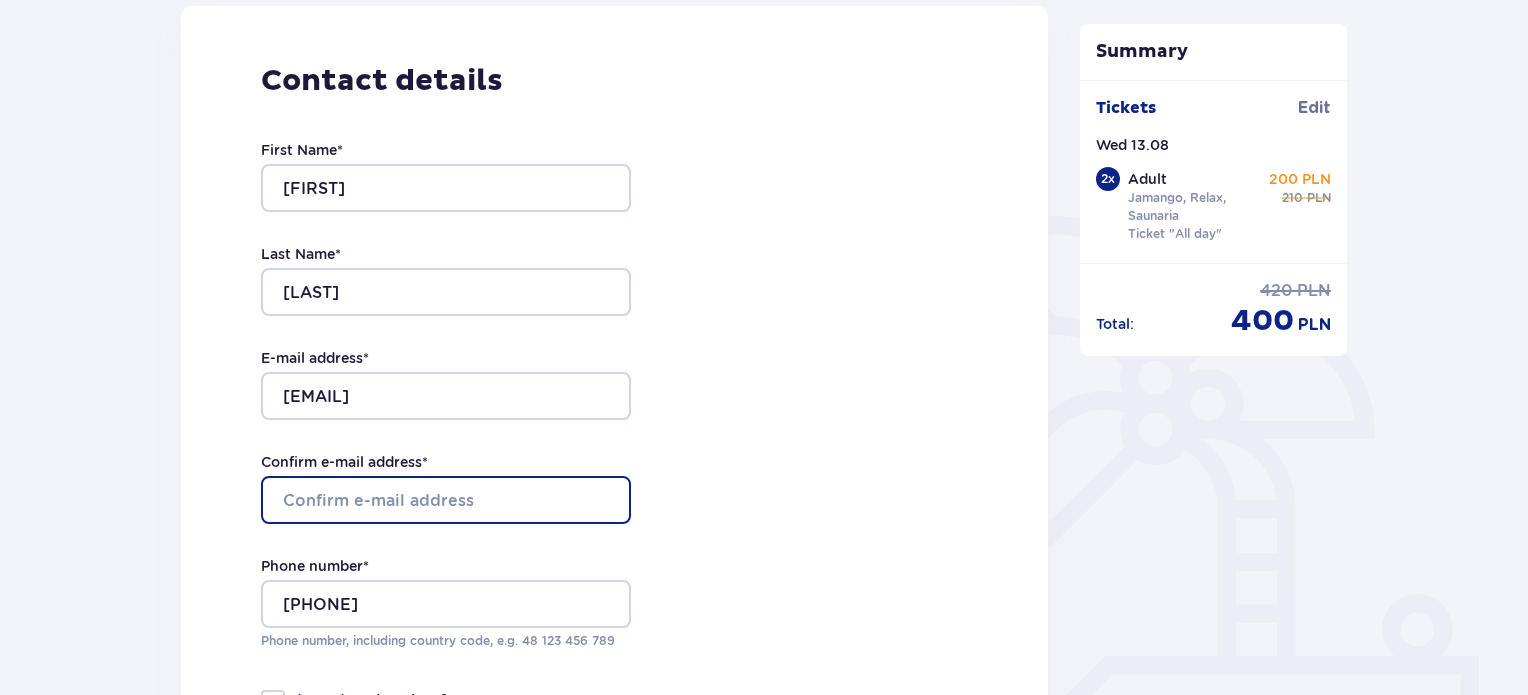 click on "Confirm e-mail address *" at bounding box center [446, 500] 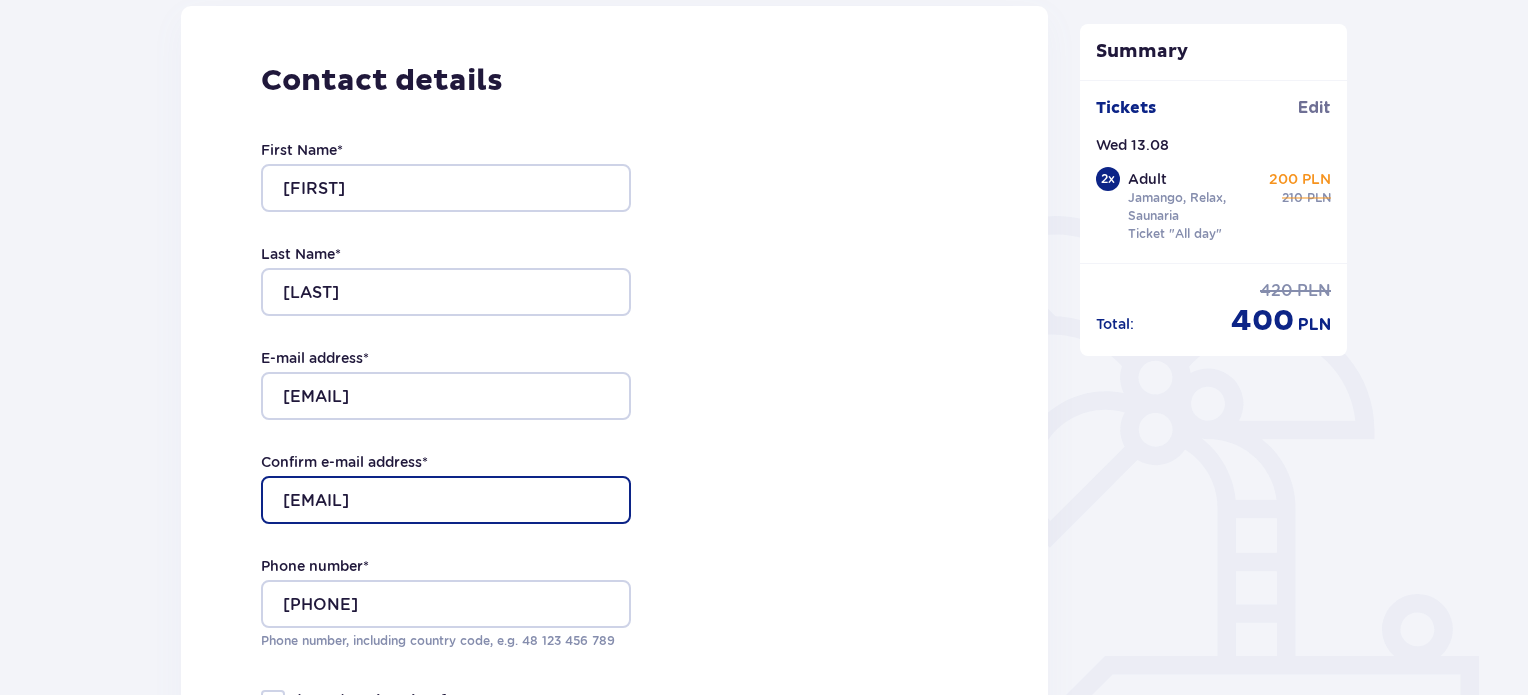 type on "[EMAIL]" 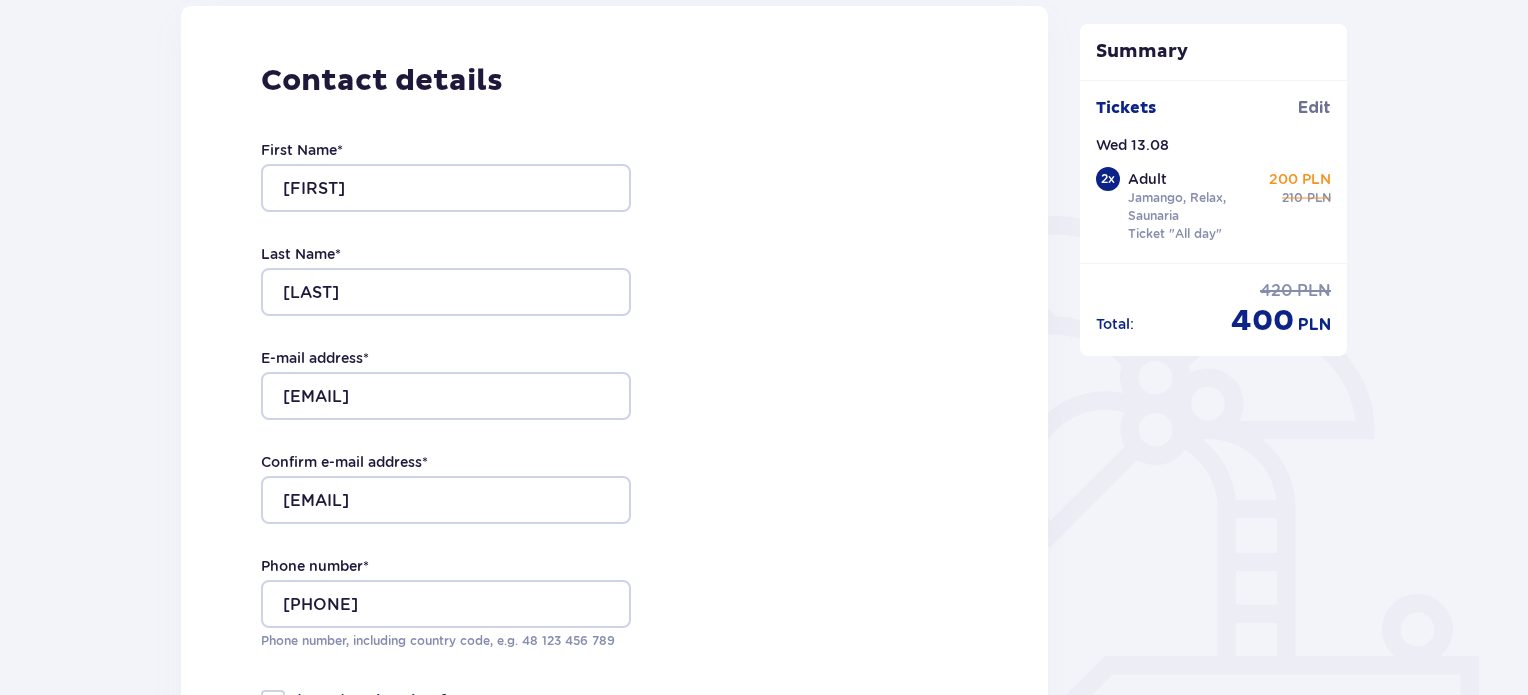 click on "Order and payment Contact details First Name * [FIRST] Last Name * [LAST] E-mail address * [EMAIL] Confirm e-mail address * [EMAIL] Phone number * [PHONE] Phone number, including country code, e.g. 48 ​123 ​456 ​789 I want an invoice for my company A personal invoice will be issued automatically for Clients, who do not have a business or any economic activity. Add your address to personal invoice Create an account Yes, I want create an account *I agree and accept   Regulations for online ticket sales,   Rules and regulations for the use of the Suntago water park,   Suntago Village Sales Regulations,   Suntago Village Accommodation Terms & Conditions ,  VIP zone regulations ,  Special conditions for the purchase of Family Package ,  Rules of the Senior Package promotion ,  Regulations for the promotion “Online cheaper 10/20 PLN”   and   Privacy policy I accept other consents Show I have a discount code Apply I have a value voucher Apply Discounted items Tickets 2 x Adult" at bounding box center [764, 1124] 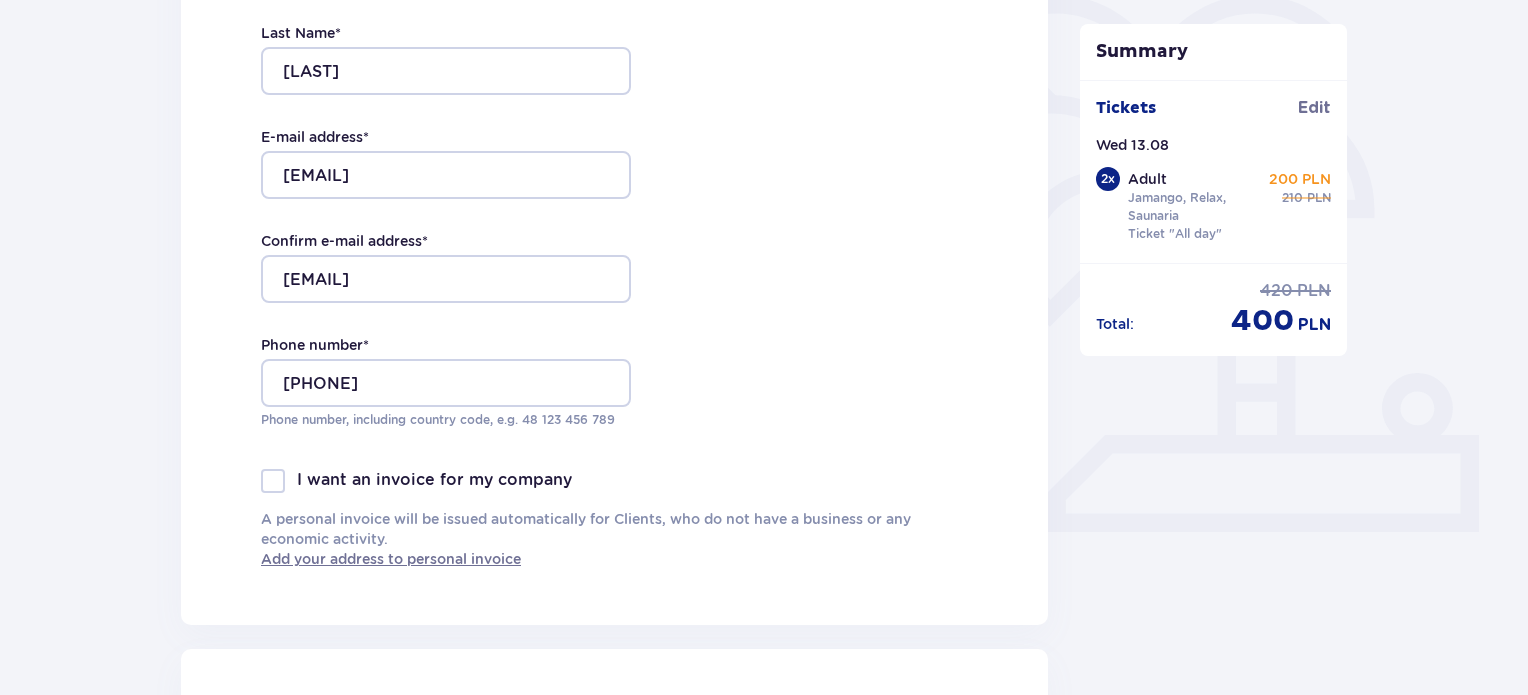 scroll, scrollTop: 538, scrollLeft: 0, axis: vertical 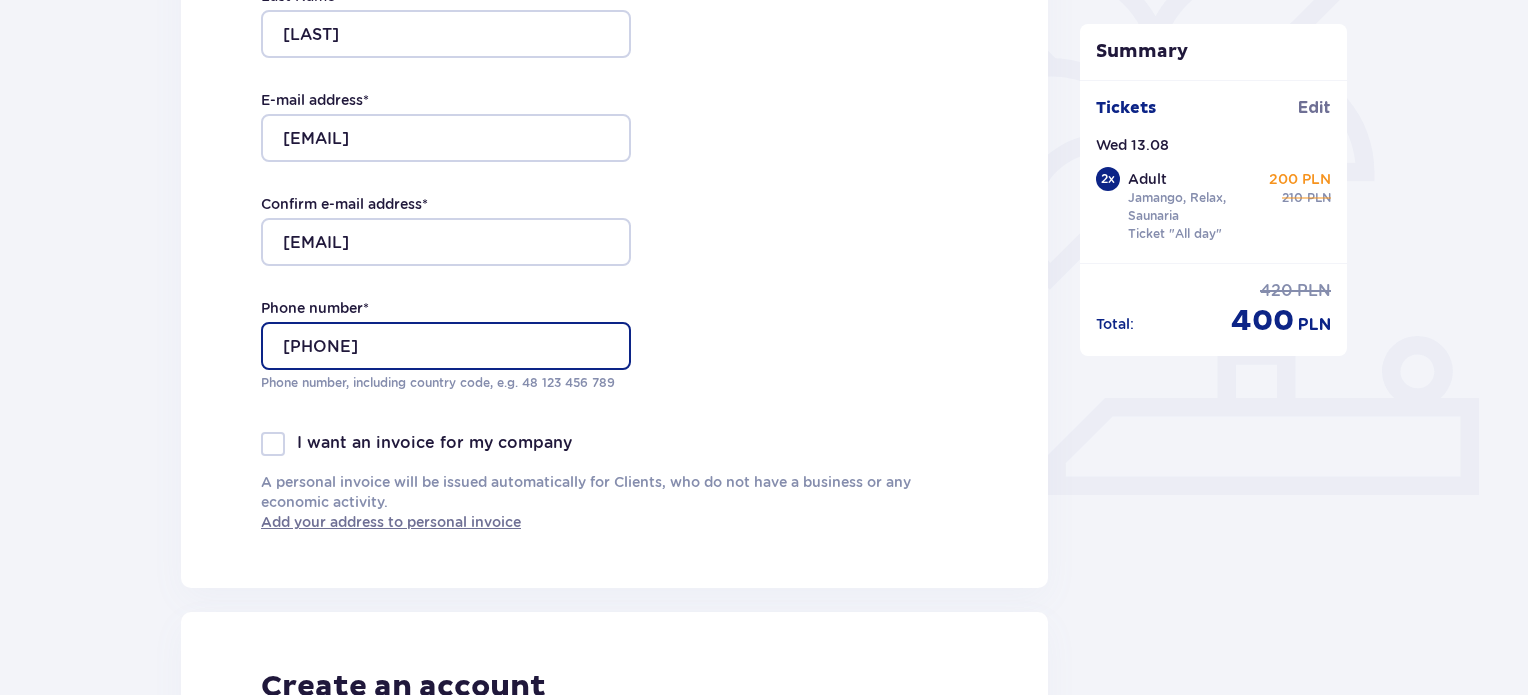 click on "[PHONE]" at bounding box center [446, 346] 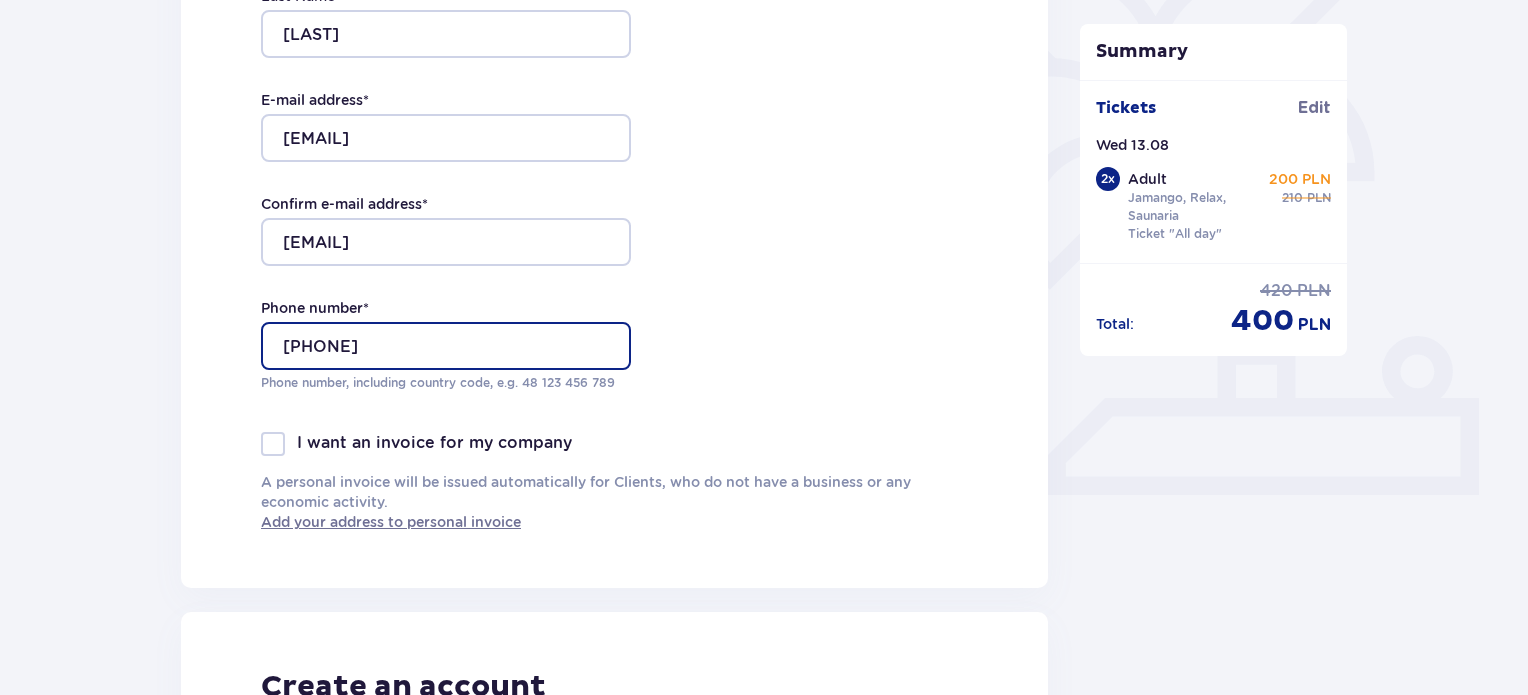 click on "[PHONE]" at bounding box center [446, 346] 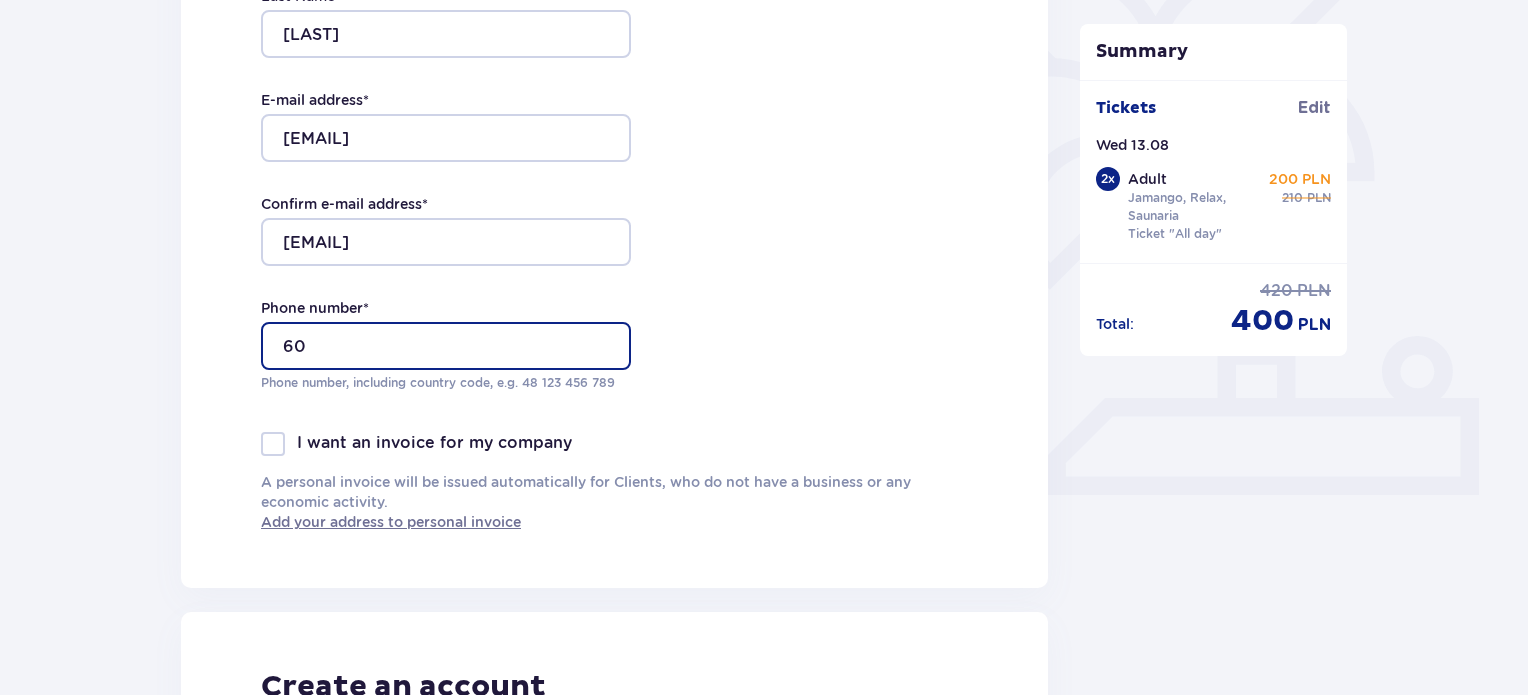 type on "6" 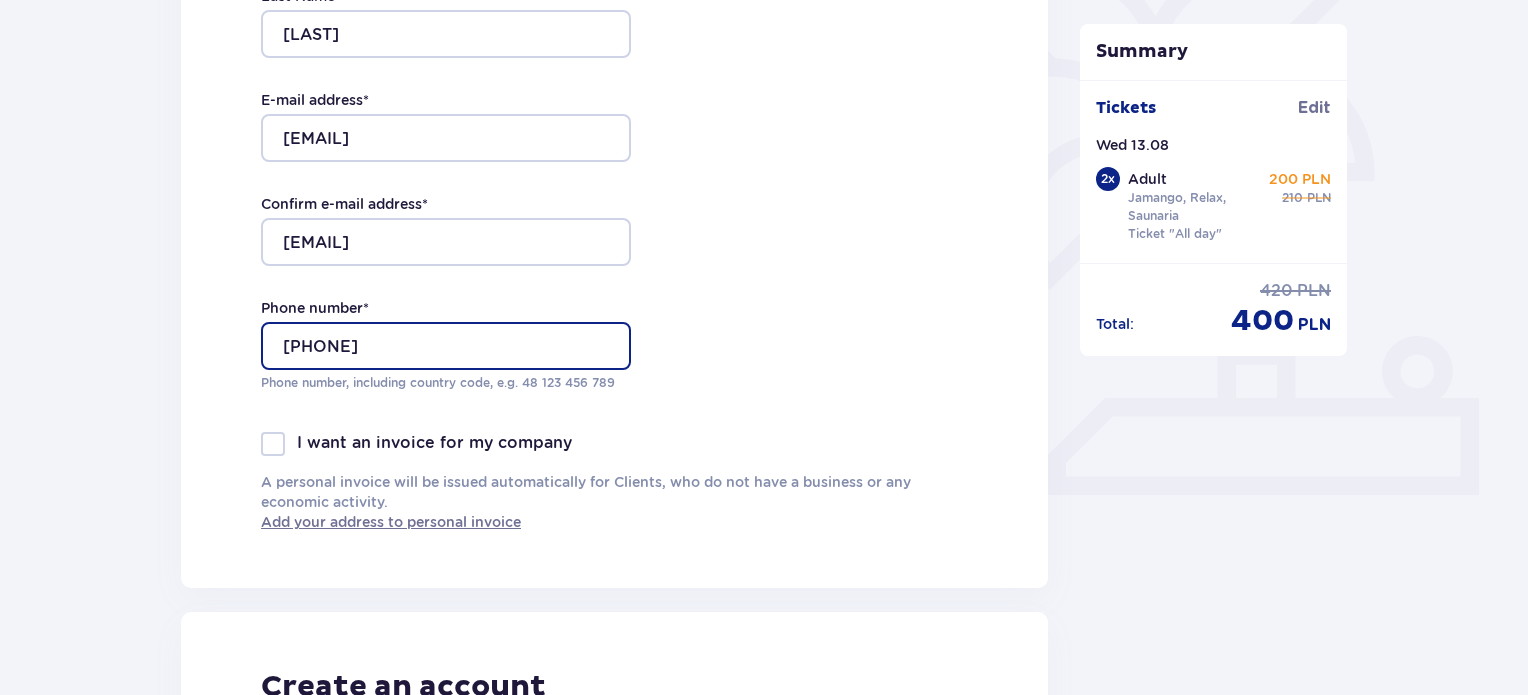 type on "[PHONE]" 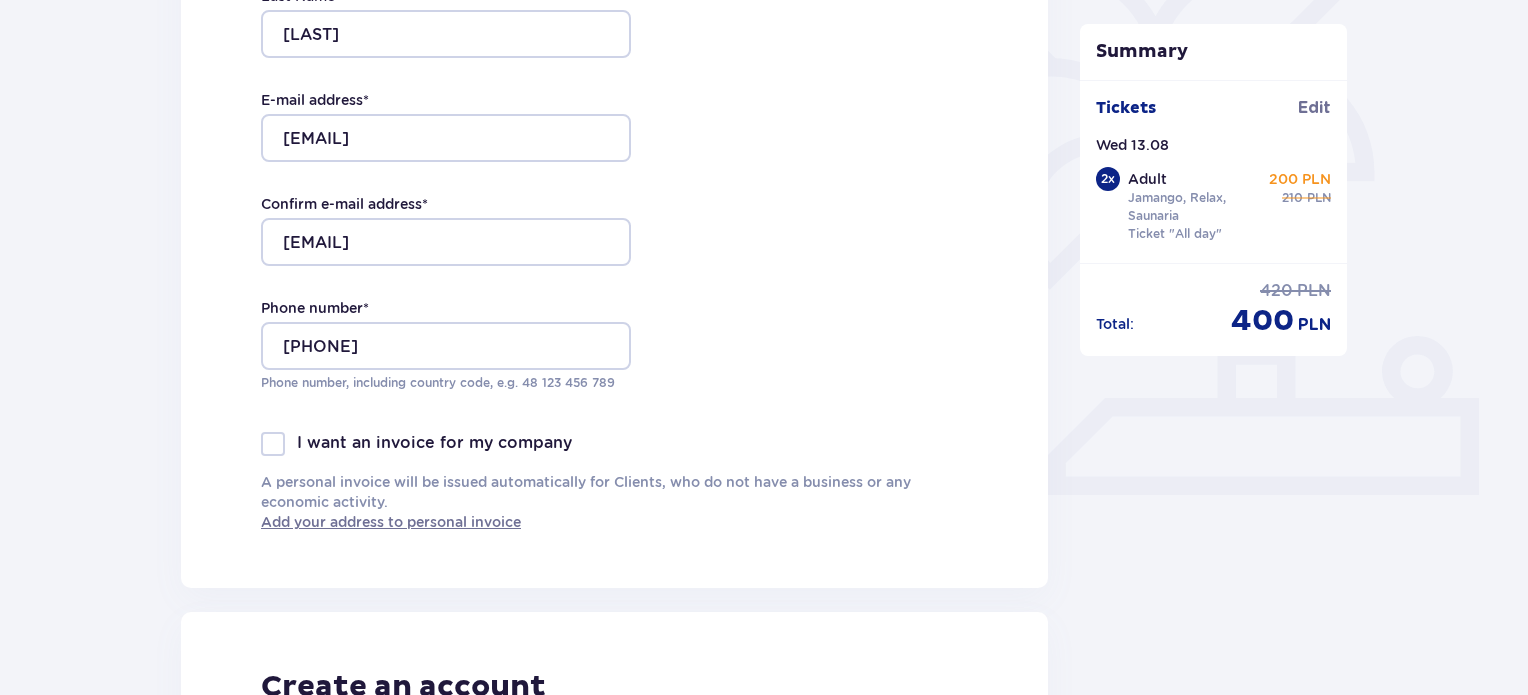 click on "Order and payment Contact details First Name * [FIRST] Last Name * [LAST] E-mail address * [EMAIL] Confirm e-mail address * [EMAIL] Phone number * [PHONE] Phone number, including country code, e.g. 48 ​123 ​456 ​789 I want an invoice for my company A personal invoice will be issued automatically for Clients, who do not have a business or any economic activity. Add your address to personal invoice Create an account Yes, I want create an account *I agree and accept   Regulations for online ticket sales,   Rules and regulations for the use of the Suntago water park,   Suntago Village Sales Regulations,   Suntago Village Accommodation Terms & Conditions ,  VIP zone regulations ,  Special conditions for the purchase of Family Package ,  Rules of the Senior Package promotion ,  Regulations for the promotion “Online cheaper 10/20 PLN”   and   Privacy policy I accept other consents Show I have a discount code Apply I have a value voucher Apply Discounted items Tickets 2 x" at bounding box center [614, 834] 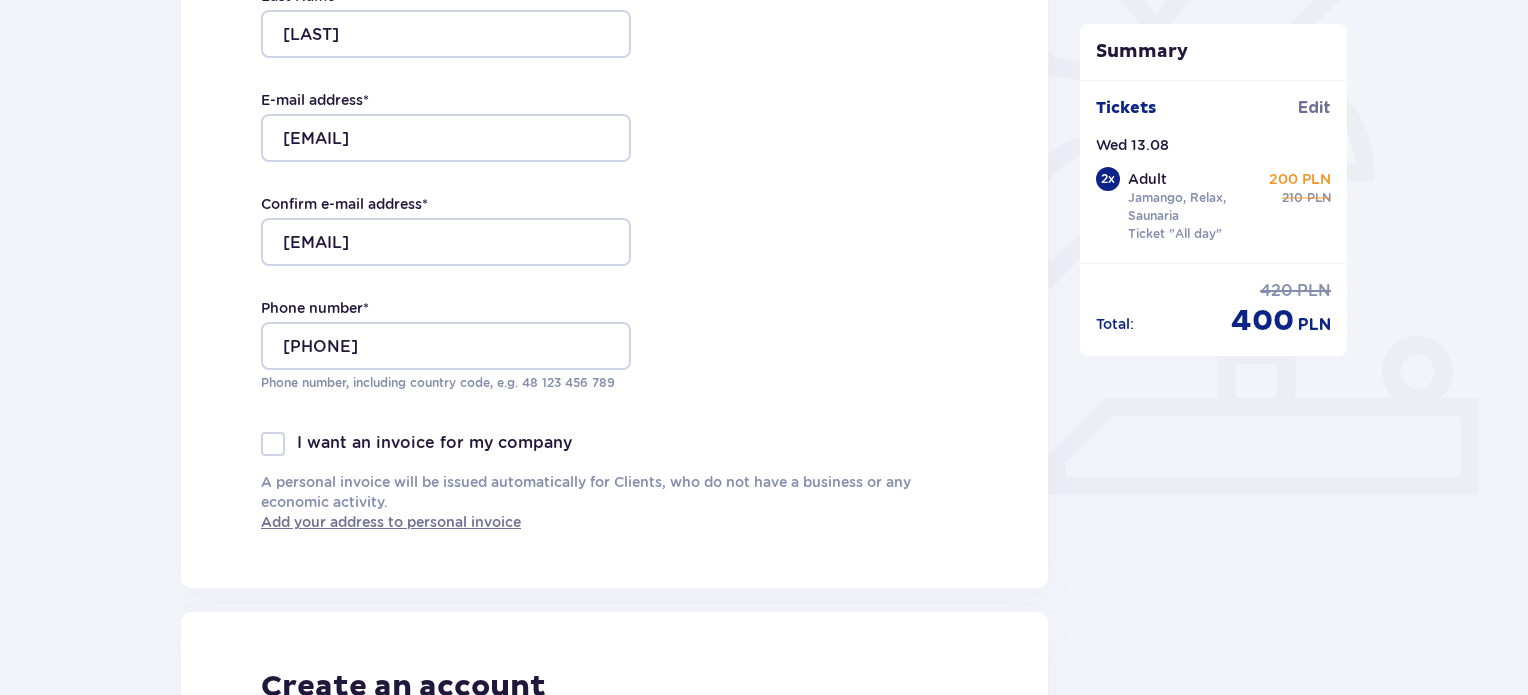 click on "Contact details First Name * [FIRST] Last Name * [LAST] E-mail address * [EMAIL] Confirm e-mail address * [EMAIL] Phone number * [PHONE] Phone number, including country code, e.g. 48 ​123 ​456 ​789 I want an invoice for my company A personal invoice will be issued automatically for Clients, who do not have a business or any economic activity. Add your address to personal invoice" at bounding box center (614, 168) 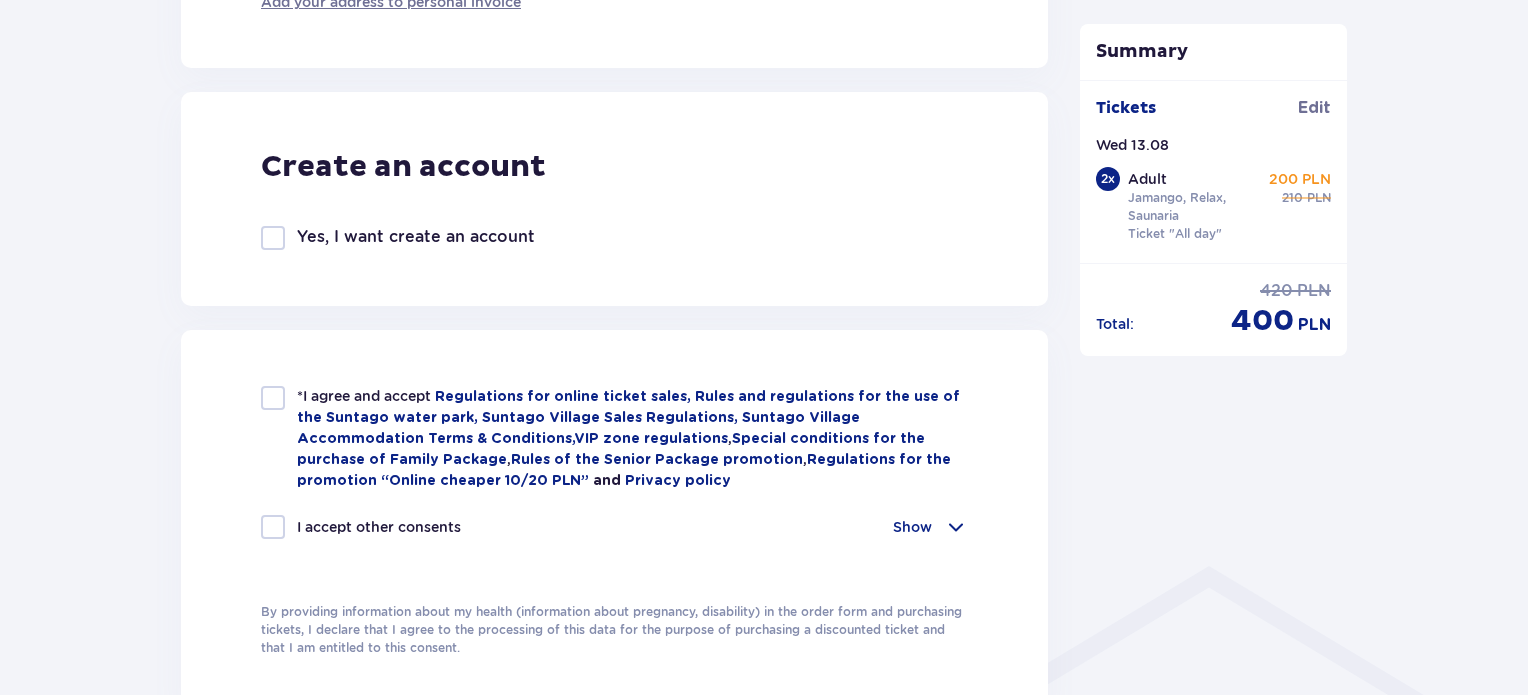 scroll, scrollTop: 1138, scrollLeft: 0, axis: vertical 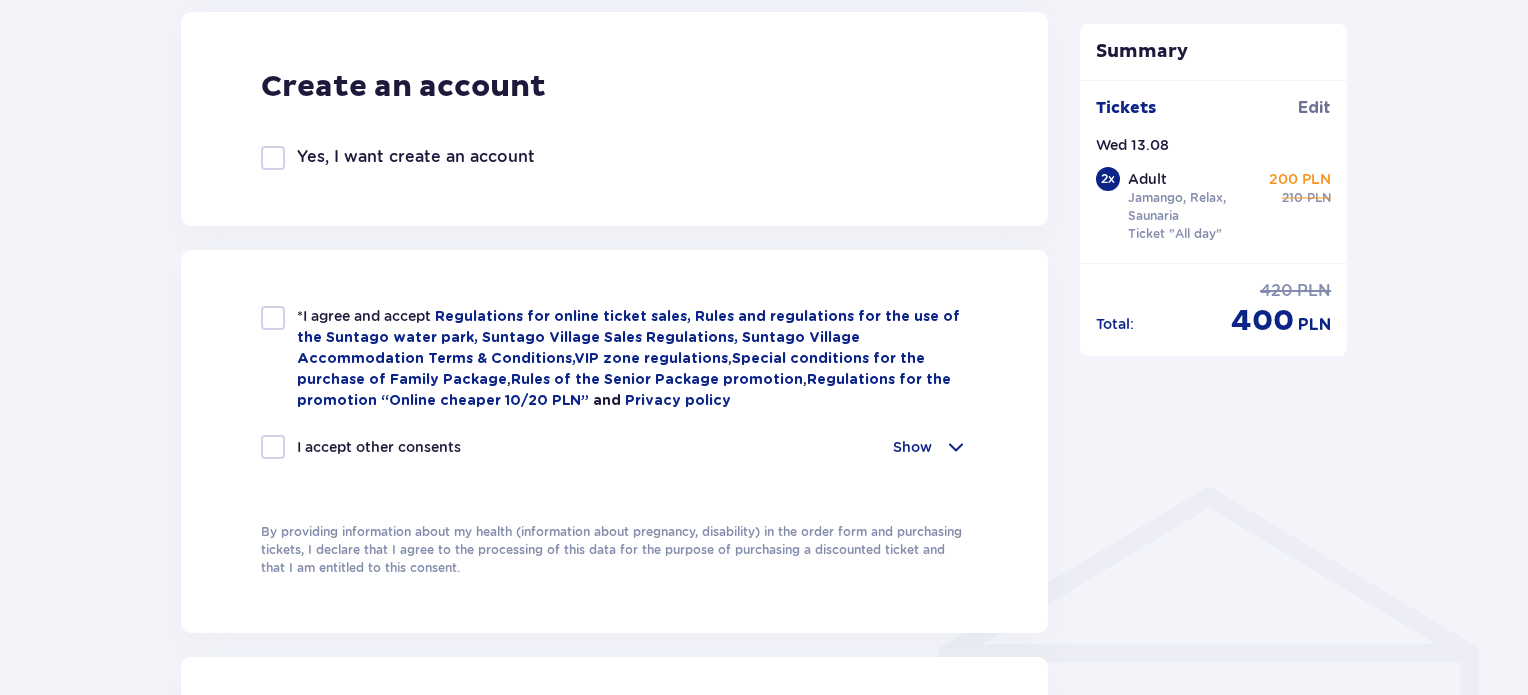 click at bounding box center [273, 318] 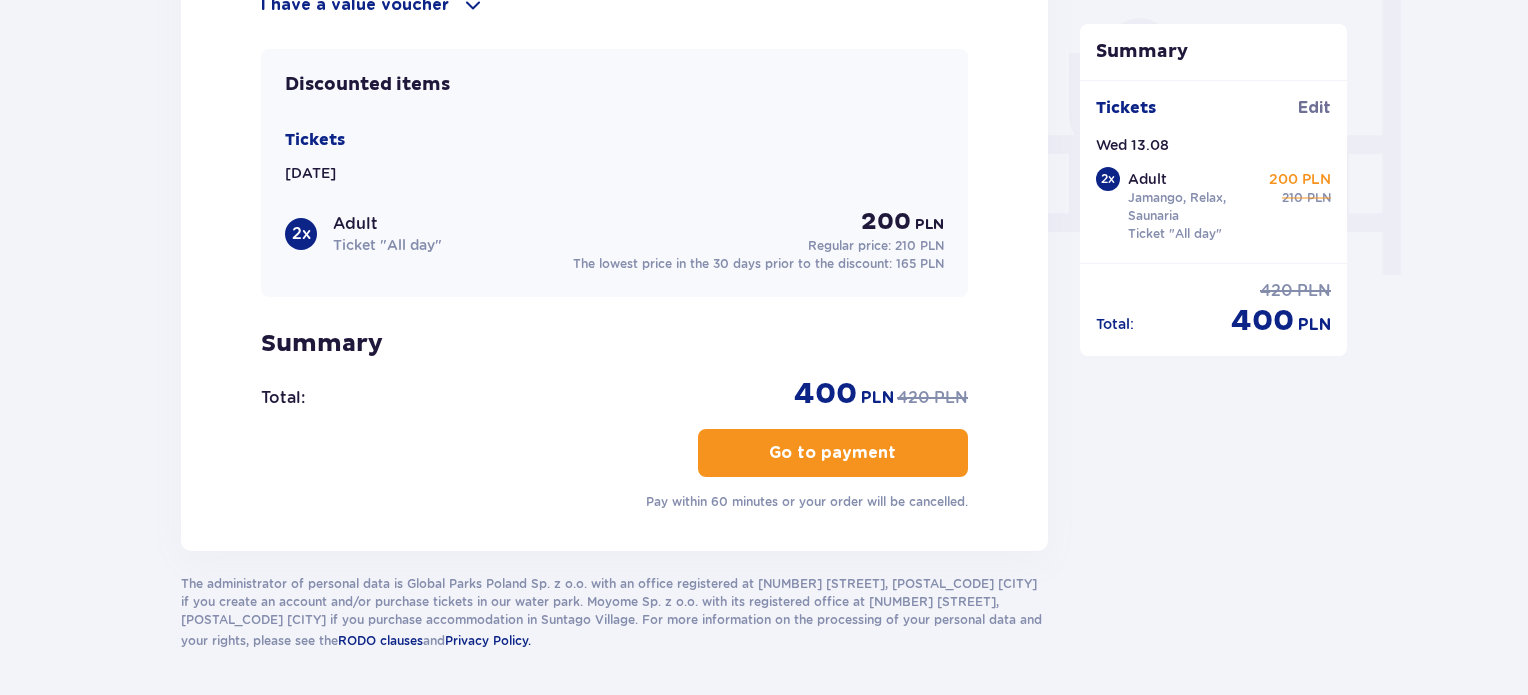scroll, scrollTop: 1898, scrollLeft: 0, axis: vertical 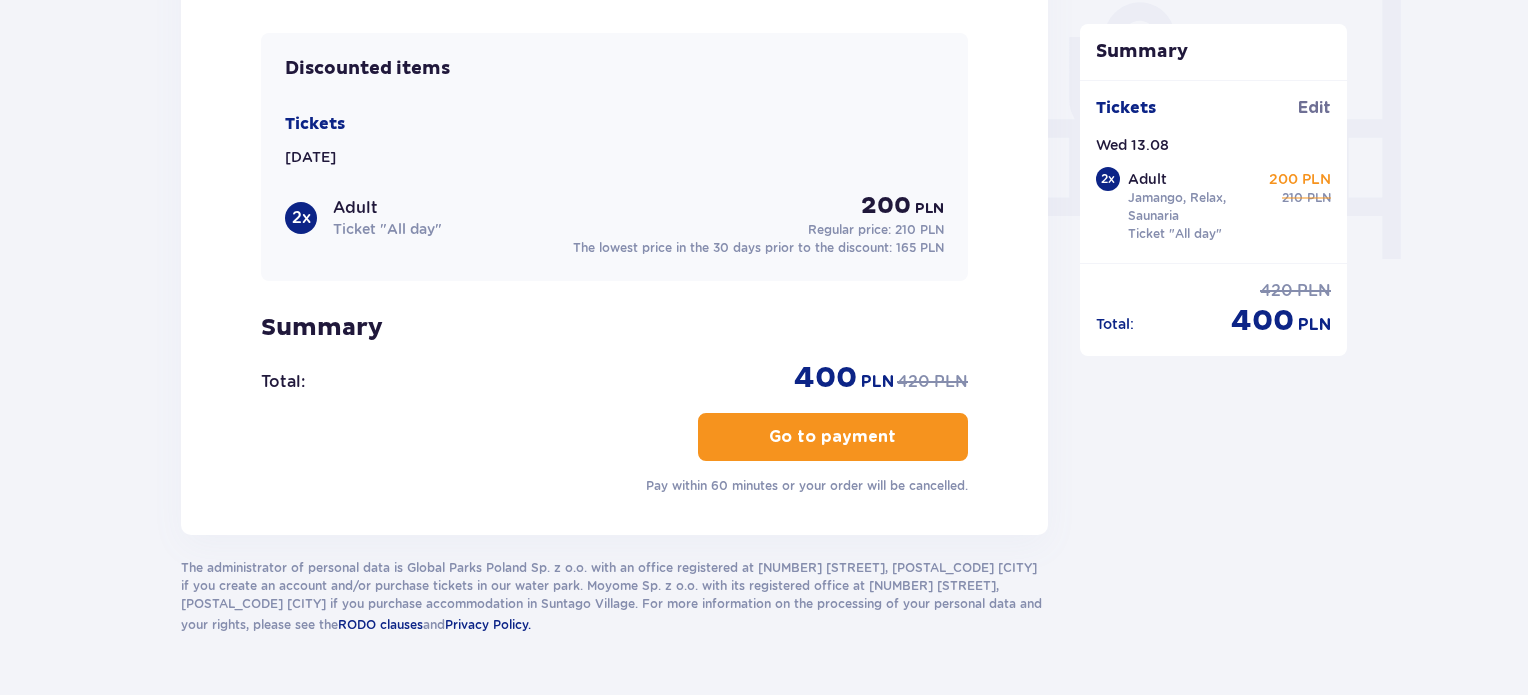 click on "Go to payment" at bounding box center [832, 437] 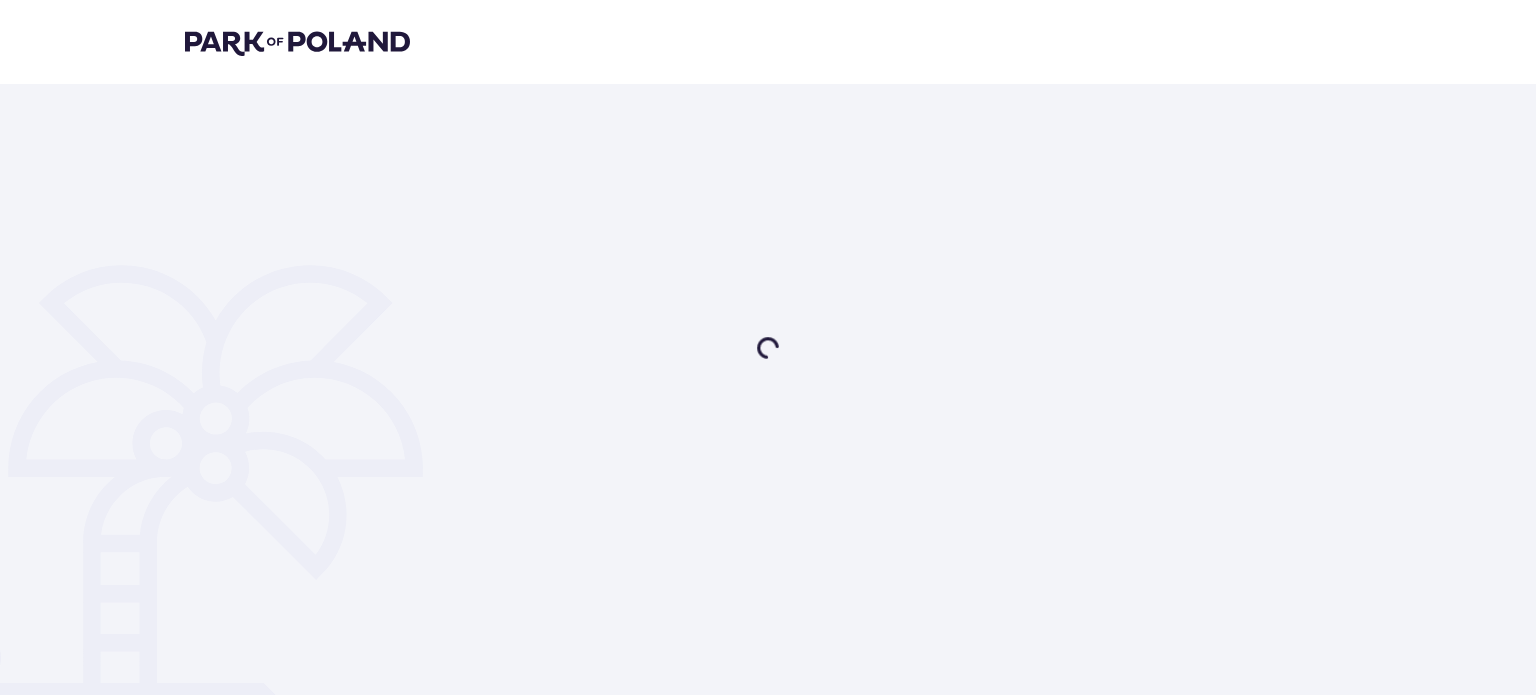 scroll, scrollTop: 0, scrollLeft: 0, axis: both 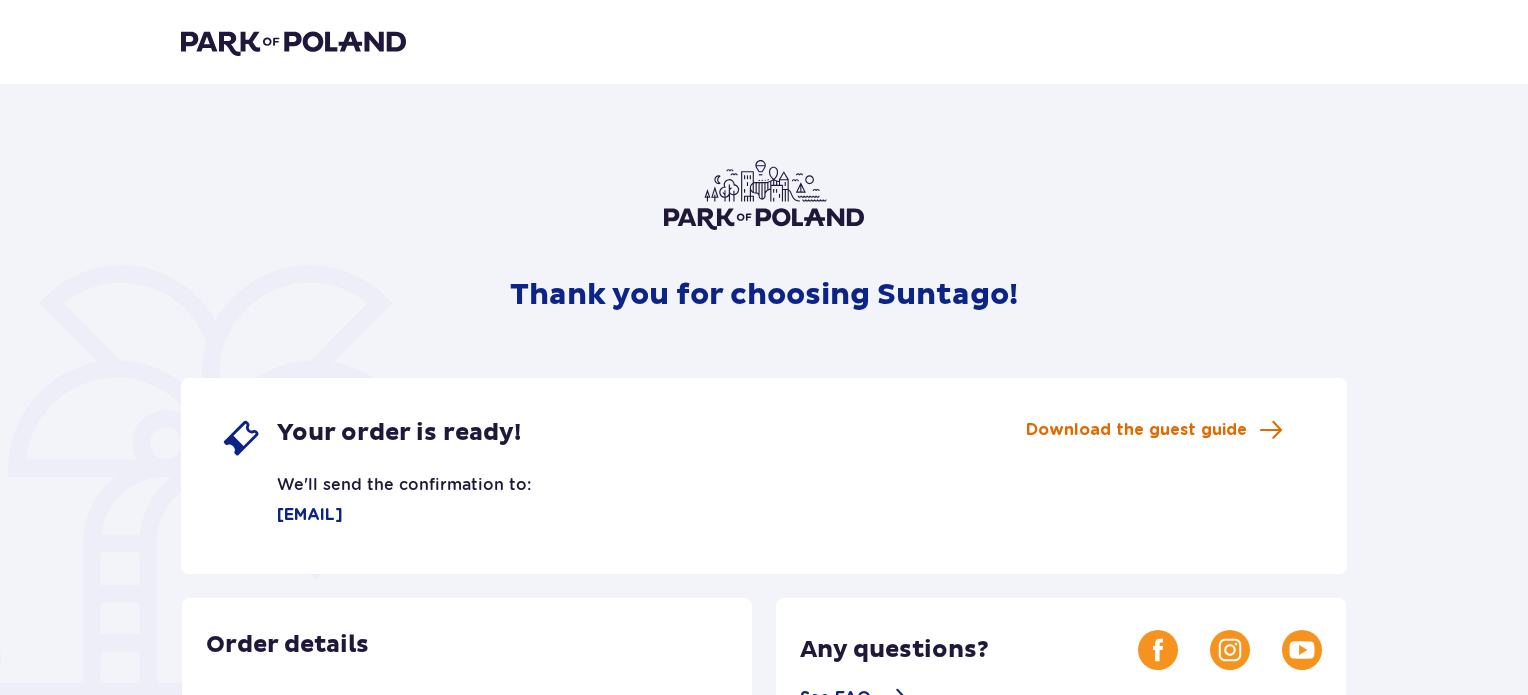 click on "Download the guest guide" at bounding box center (1136, 430) 